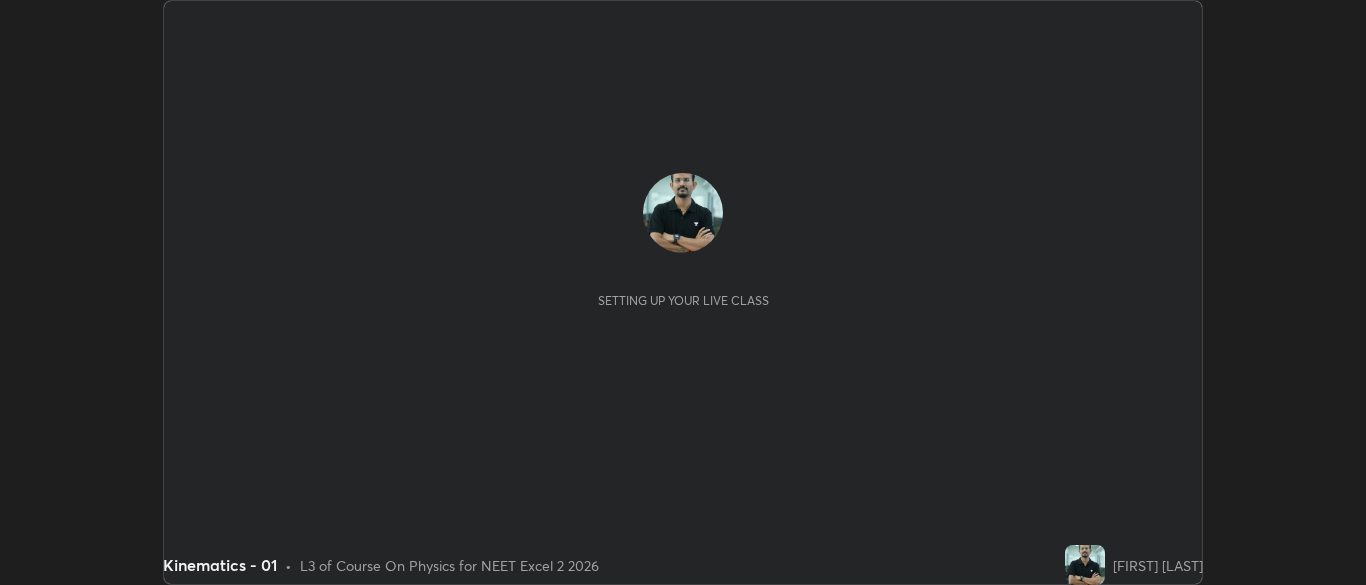 scroll, scrollTop: 0, scrollLeft: 0, axis: both 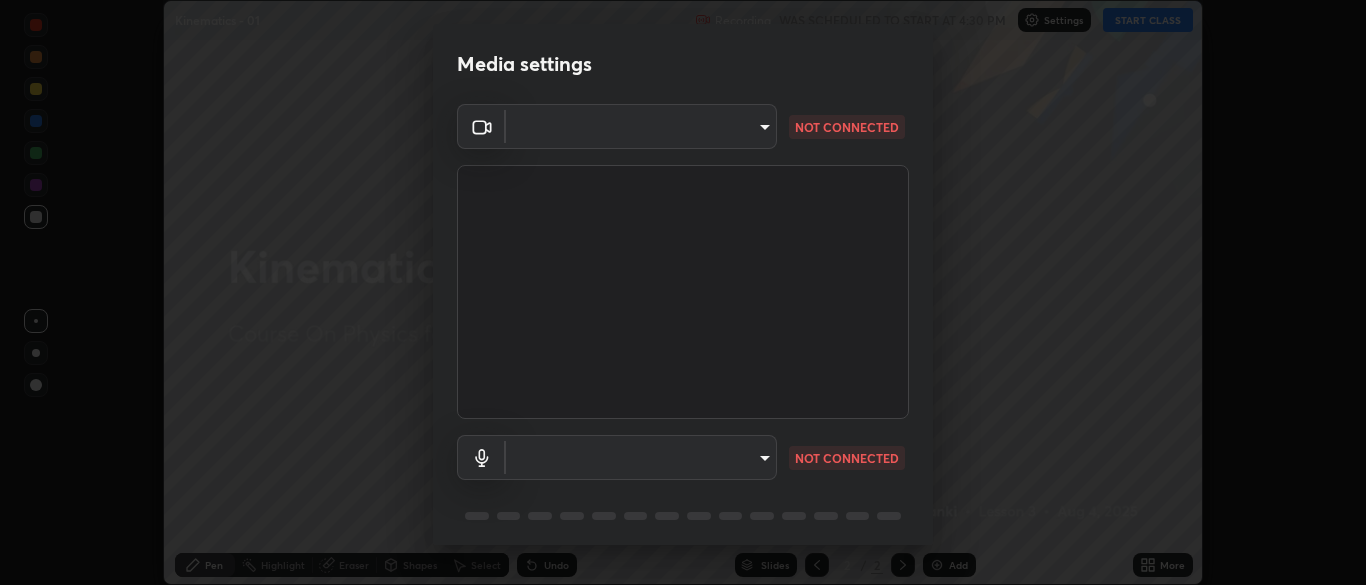 type on "9f7a4544aaacbcd4381e567f9a6248e831ab3dced2a3088c8a78f5f4030a63dd" 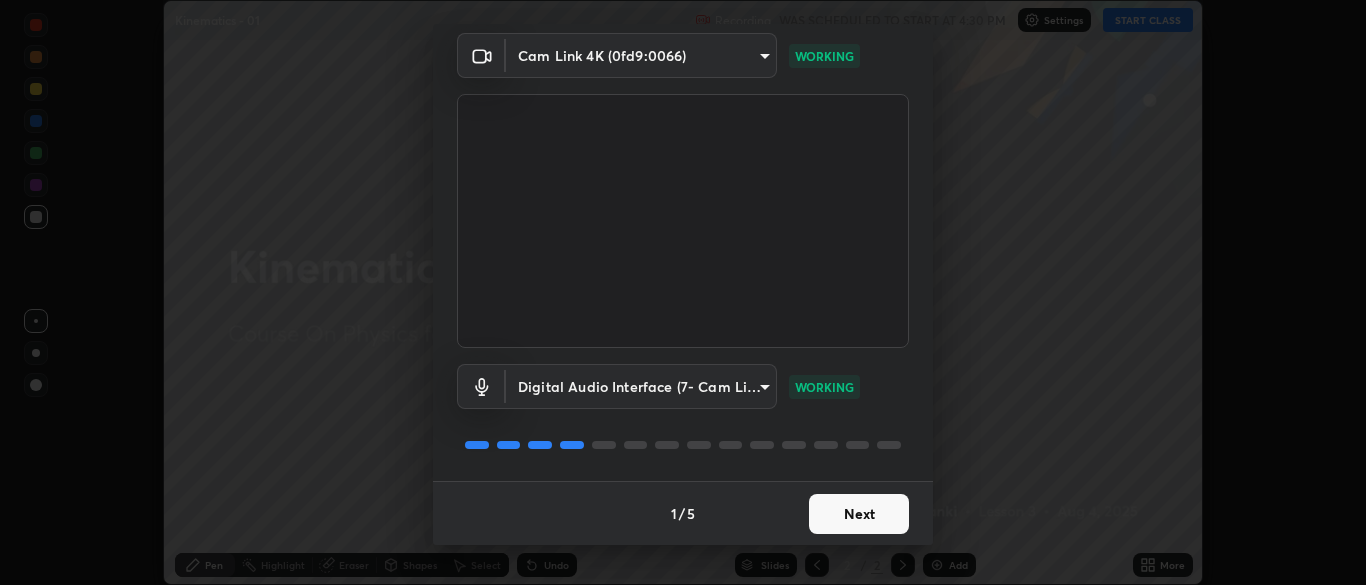 click on "Next" at bounding box center (859, 514) 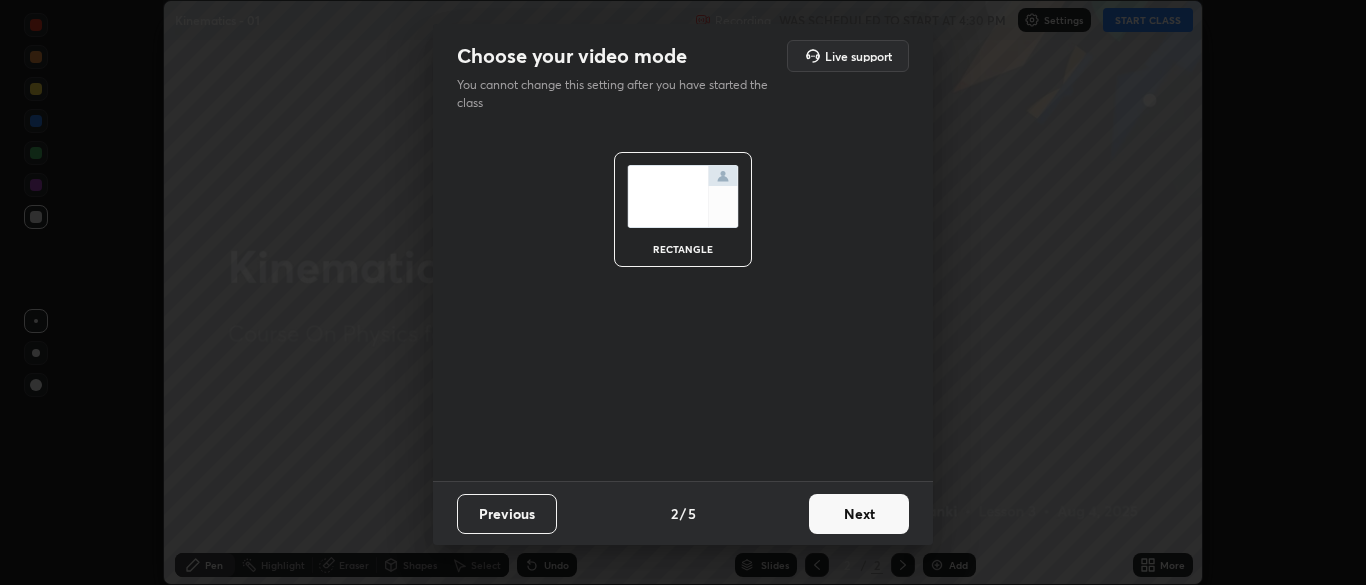 scroll, scrollTop: 0, scrollLeft: 0, axis: both 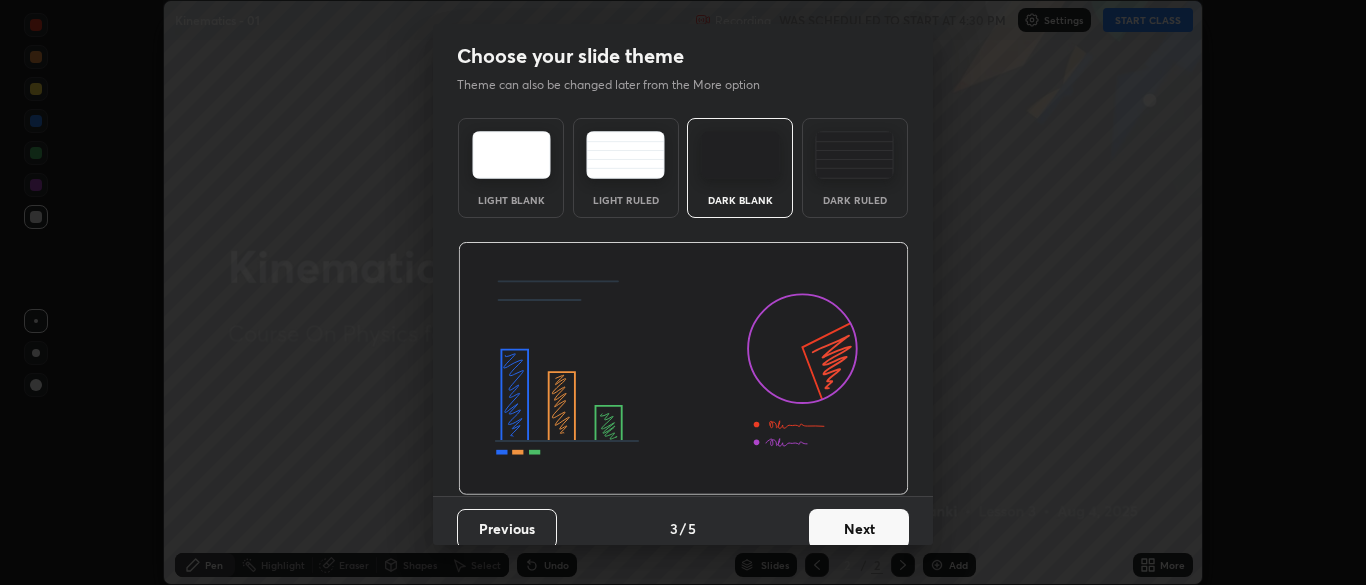 click on "Next" at bounding box center [859, 529] 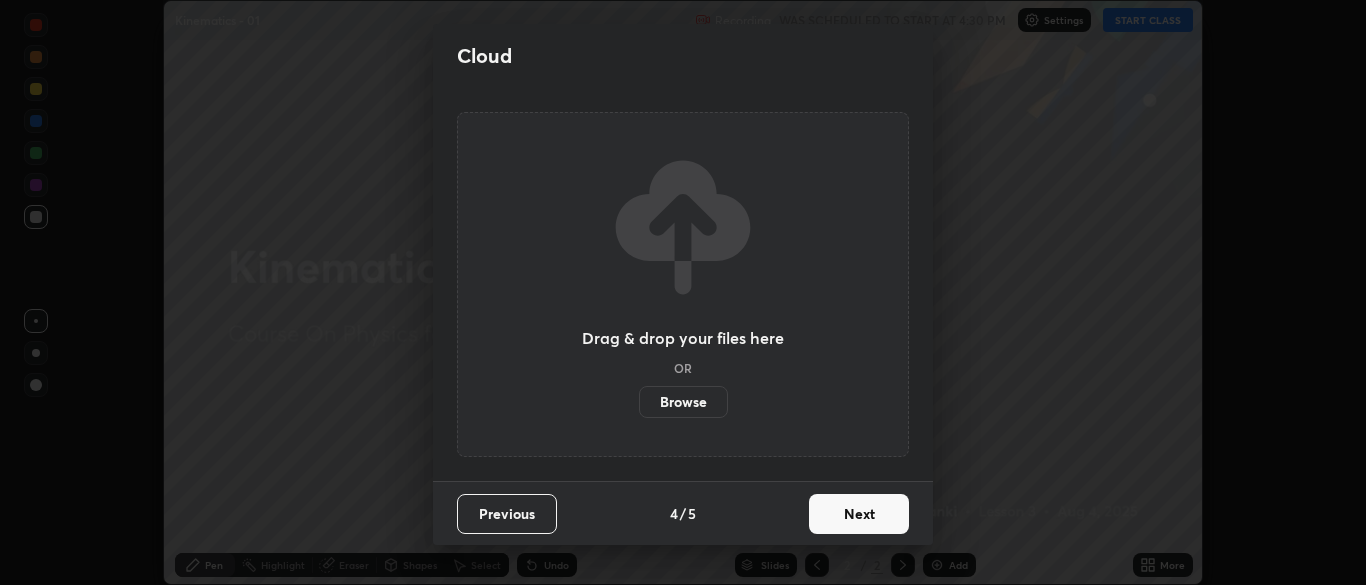 click on "Next" at bounding box center [859, 514] 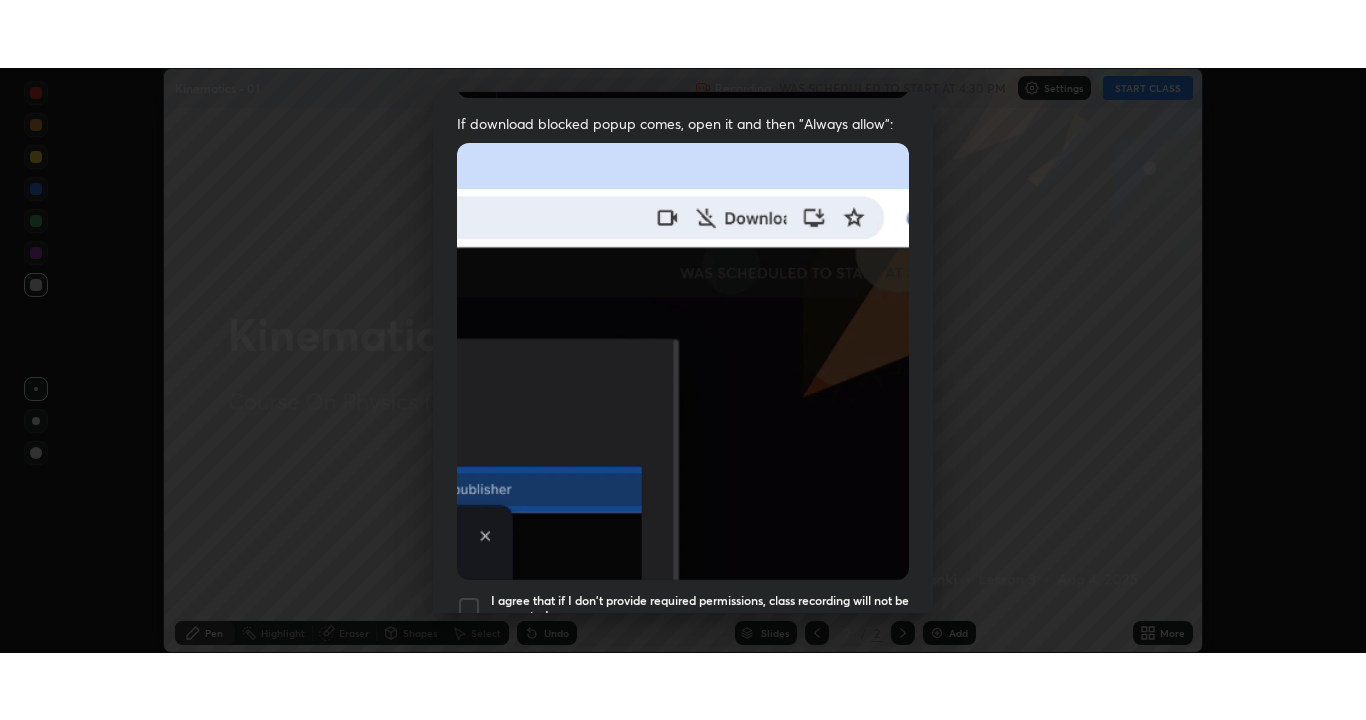 scroll, scrollTop: 479, scrollLeft: 0, axis: vertical 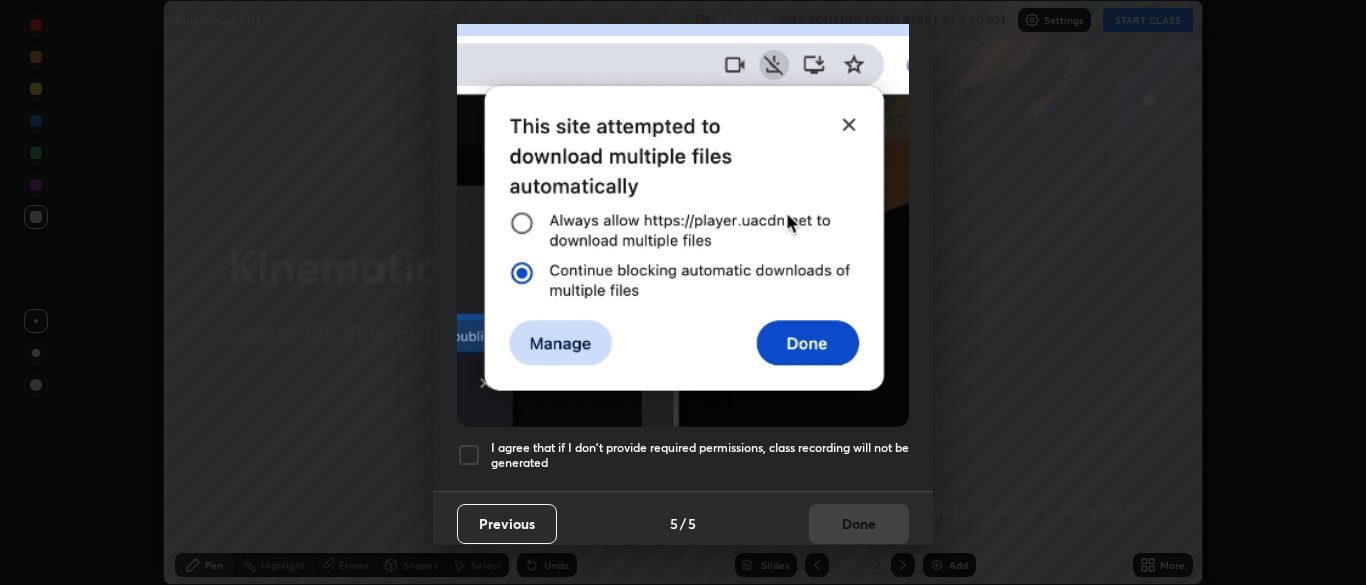 click on "I agree that if I don't provide required permissions, class recording will not be generated" at bounding box center (700, 455) 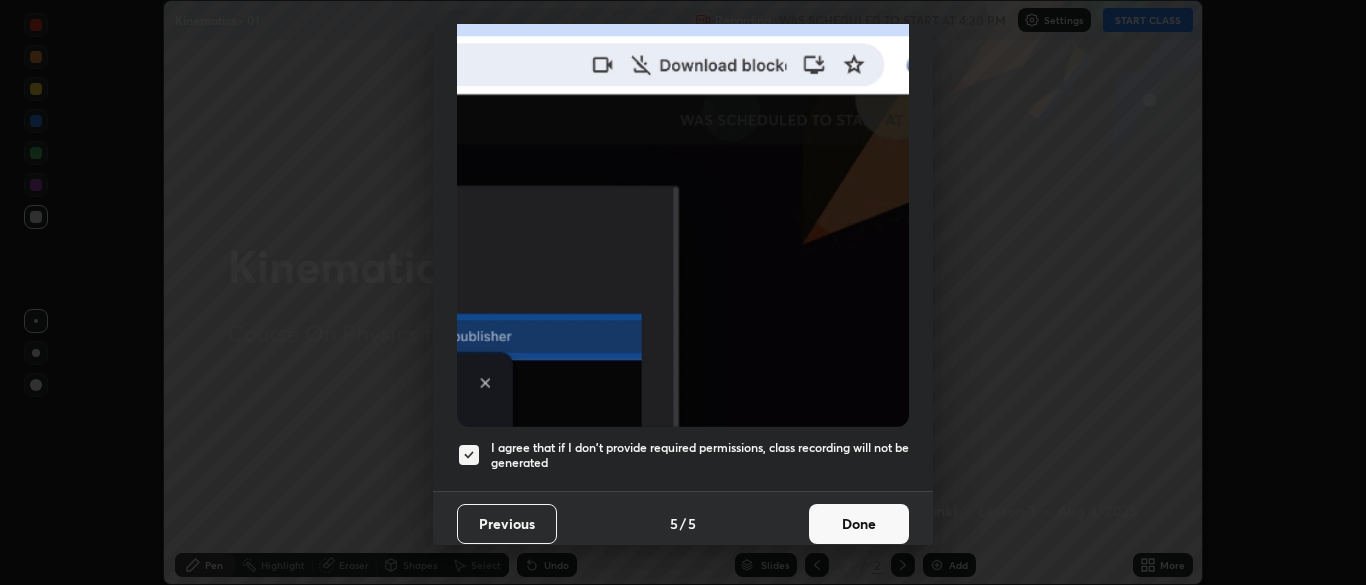 click on "Done" at bounding box center (859, 524) 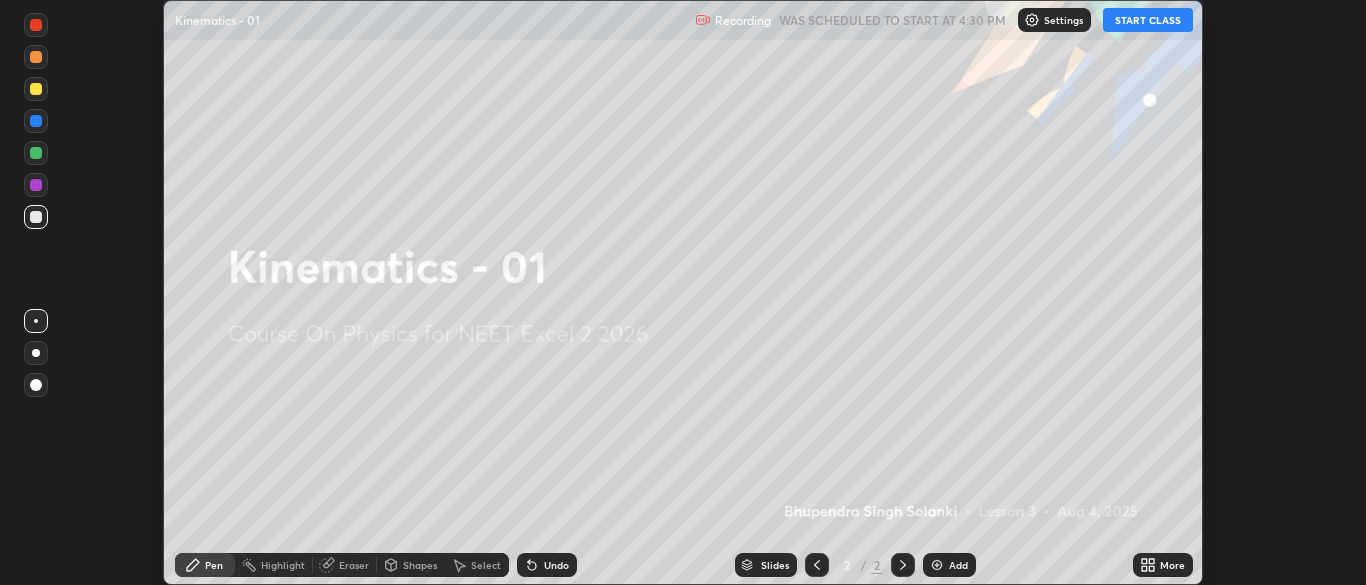 click 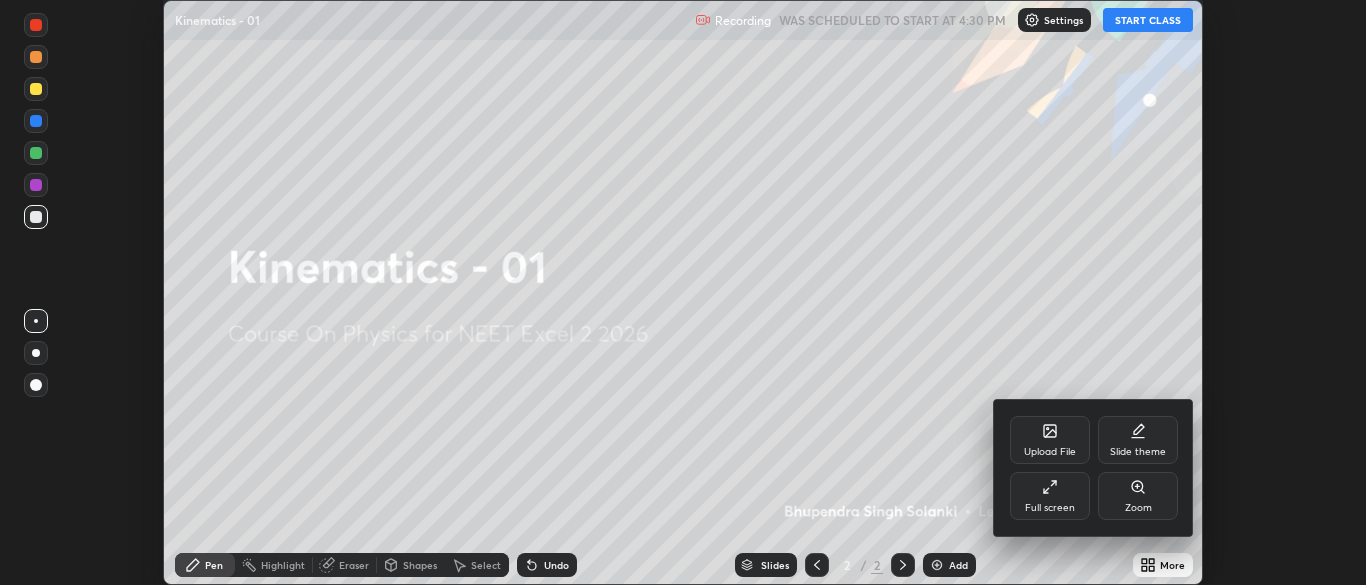 click 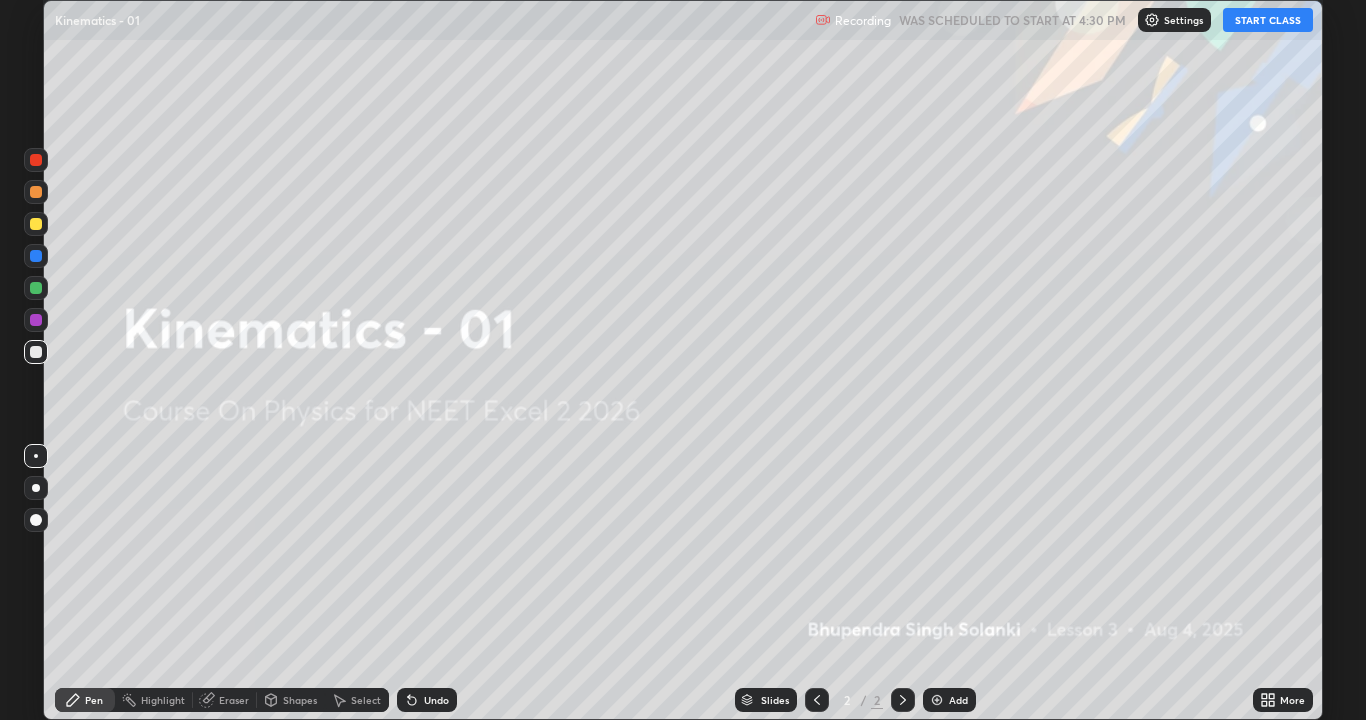 scroll, scrollTop: 99280, scrollLeft: 98634, axis: both 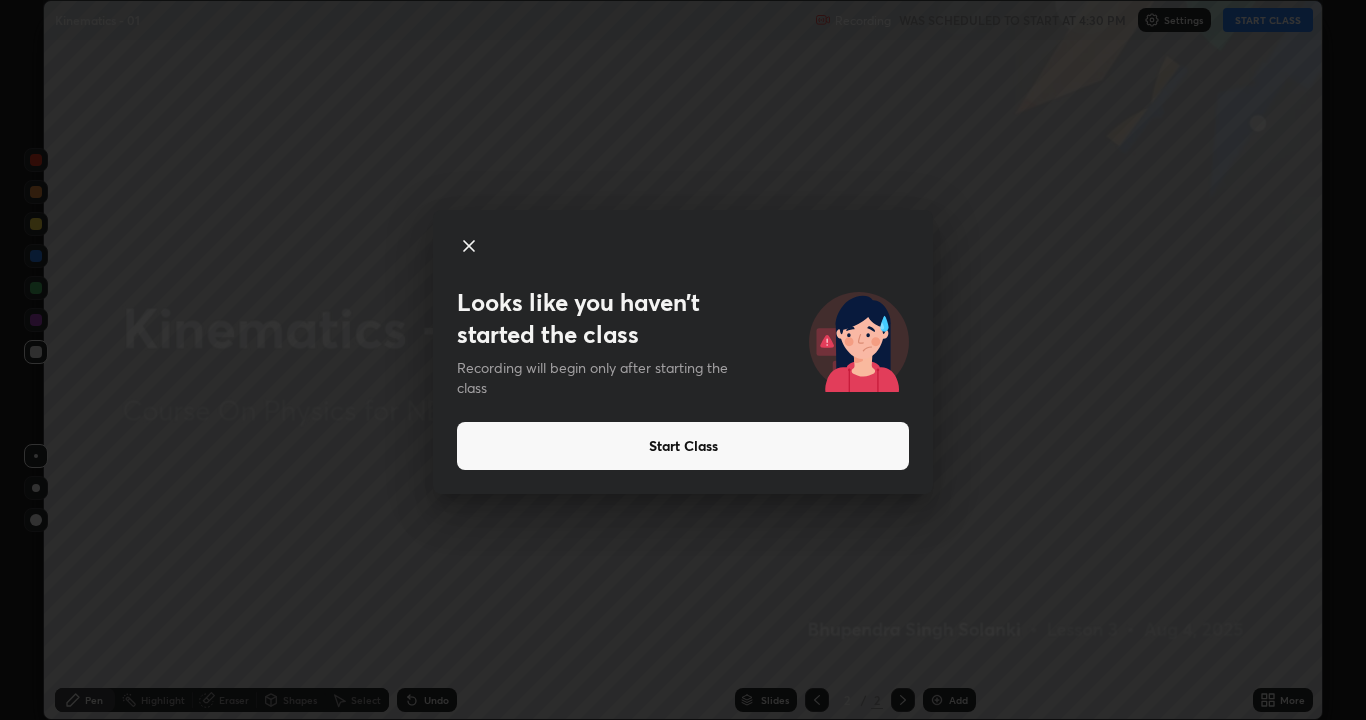 click on "Start Class" at bounding box center [683, 446] 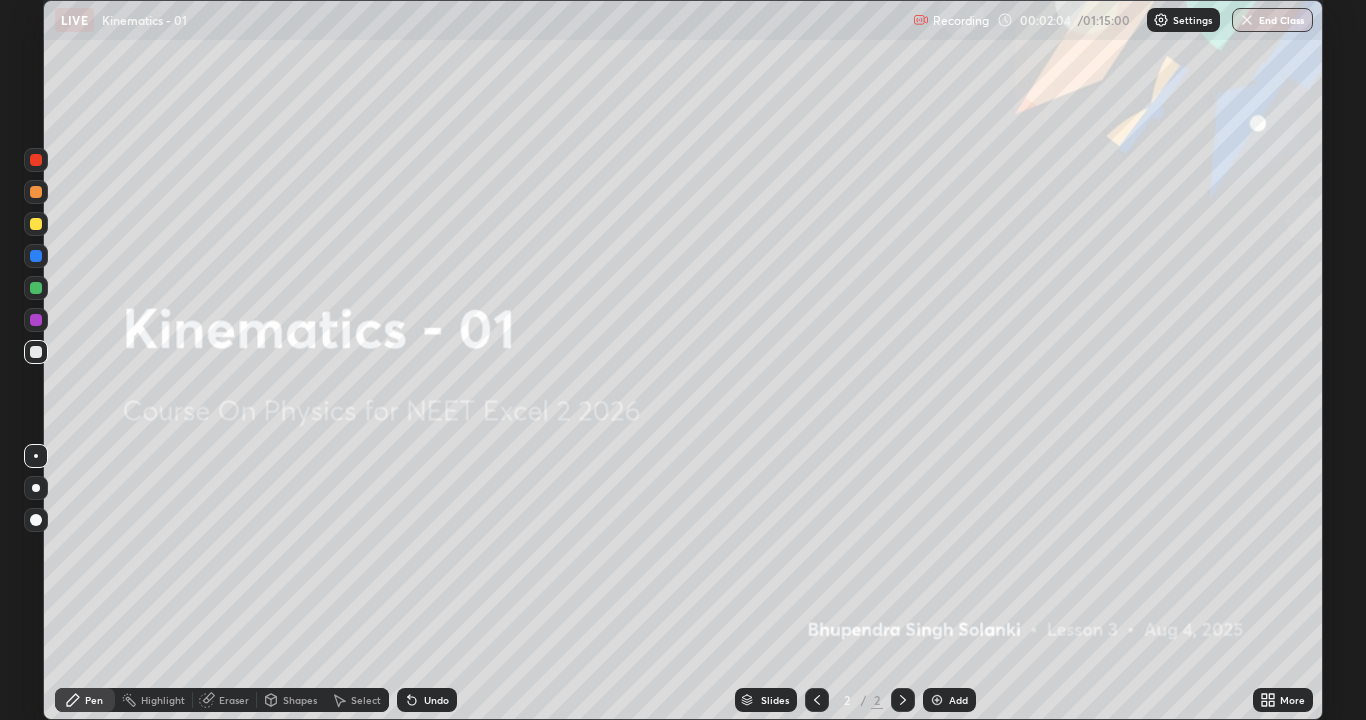 click on "Add" at bounding box center (958, 700) 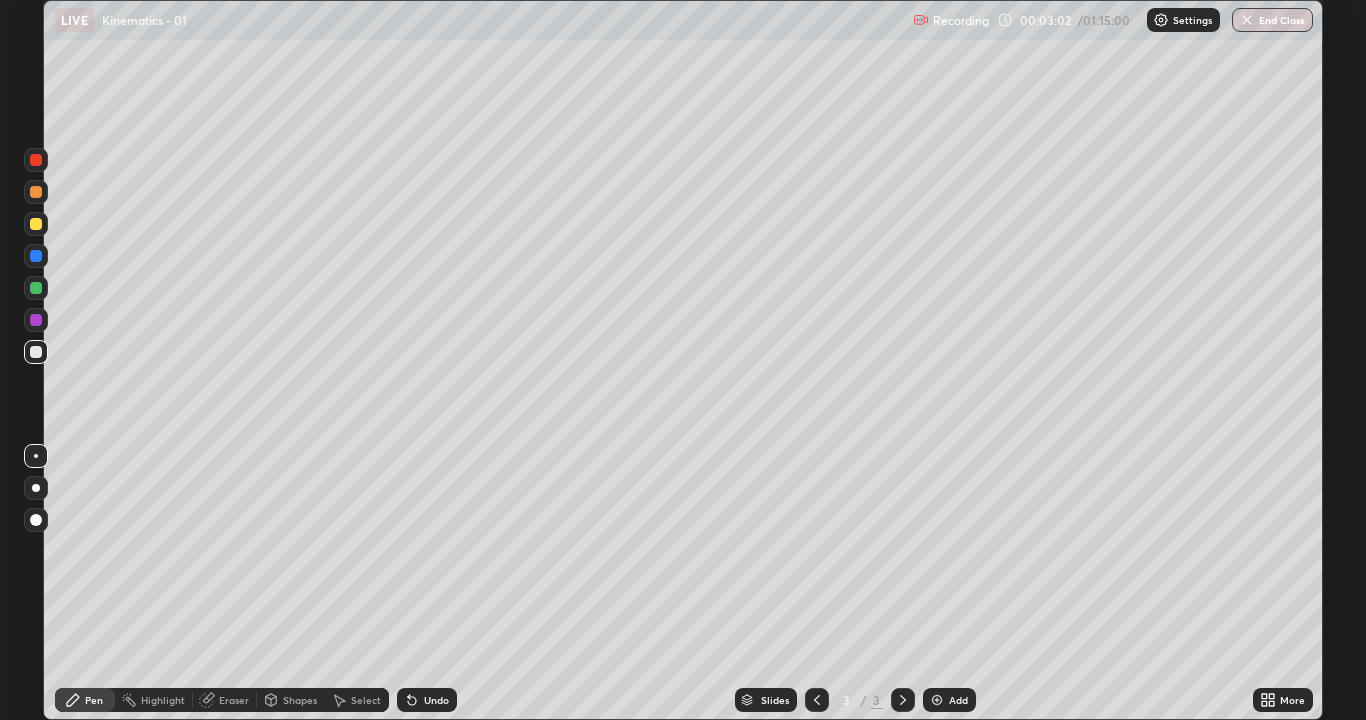 click on "Undo" at bounding box center [436, 700] 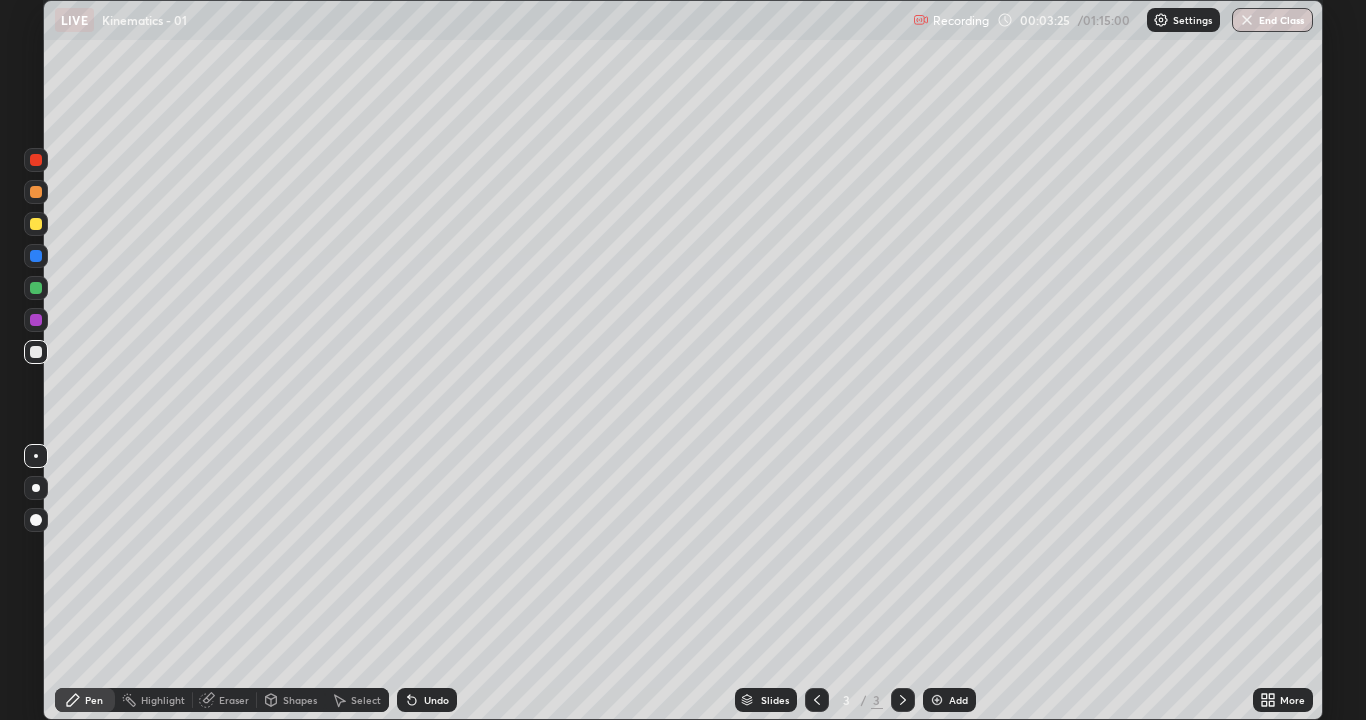 click on "Undo" at bounding box center (436, 700) 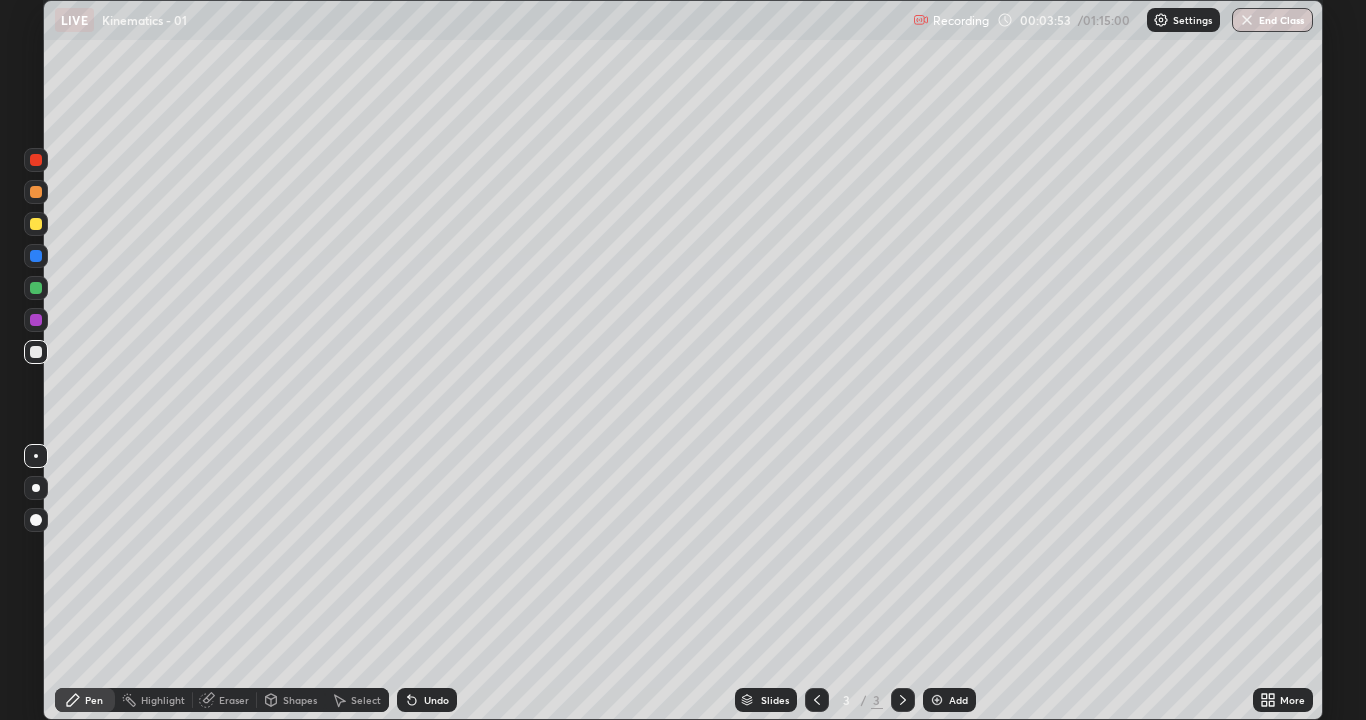 click at bounding box center [36, 224] 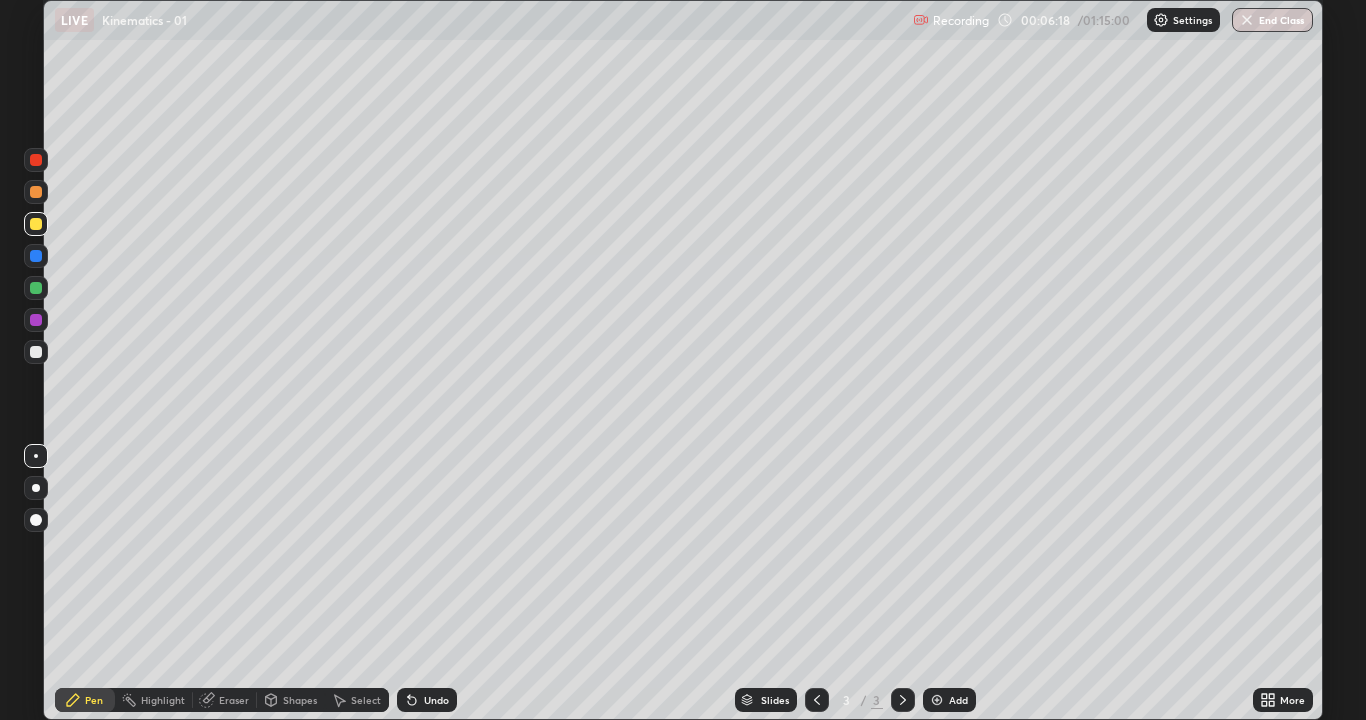 click at bounding box center [36, 224] 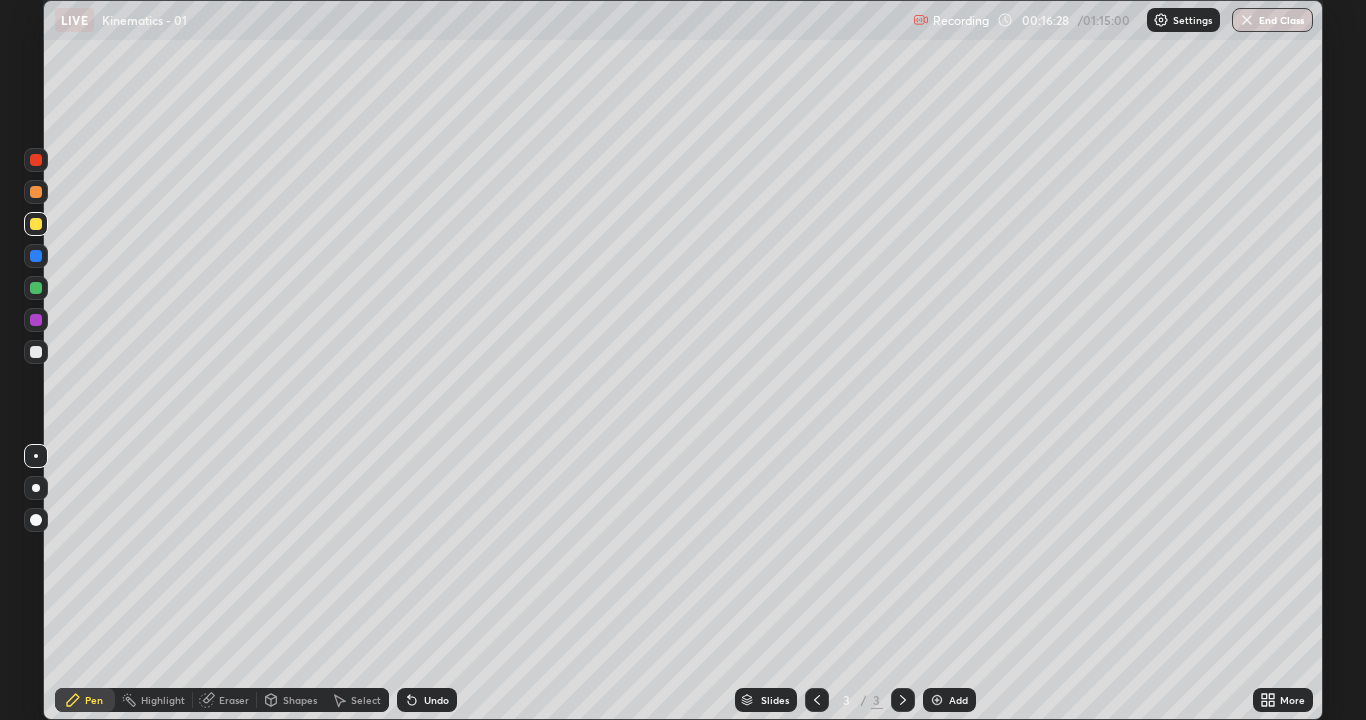 click at bounding box center (937, 700) 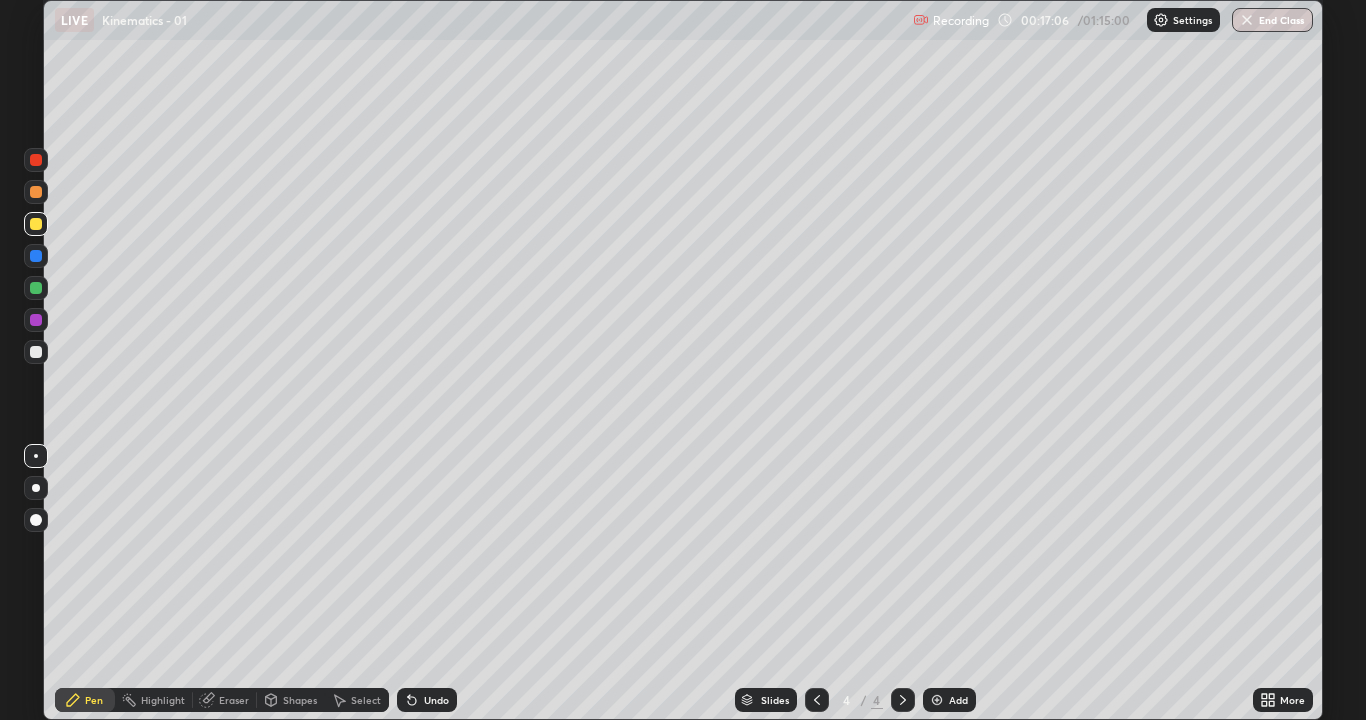 click at bounding box center [36, 256] 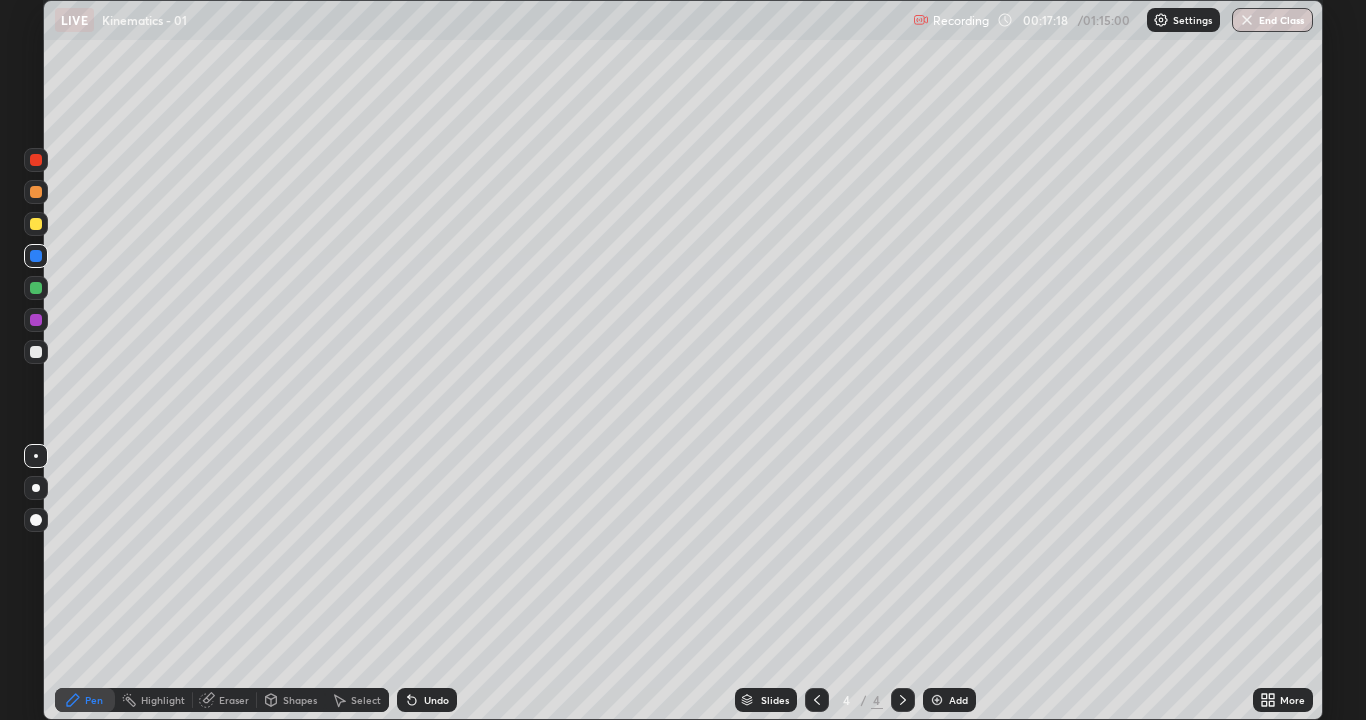 click at bounding box center (36, 320) 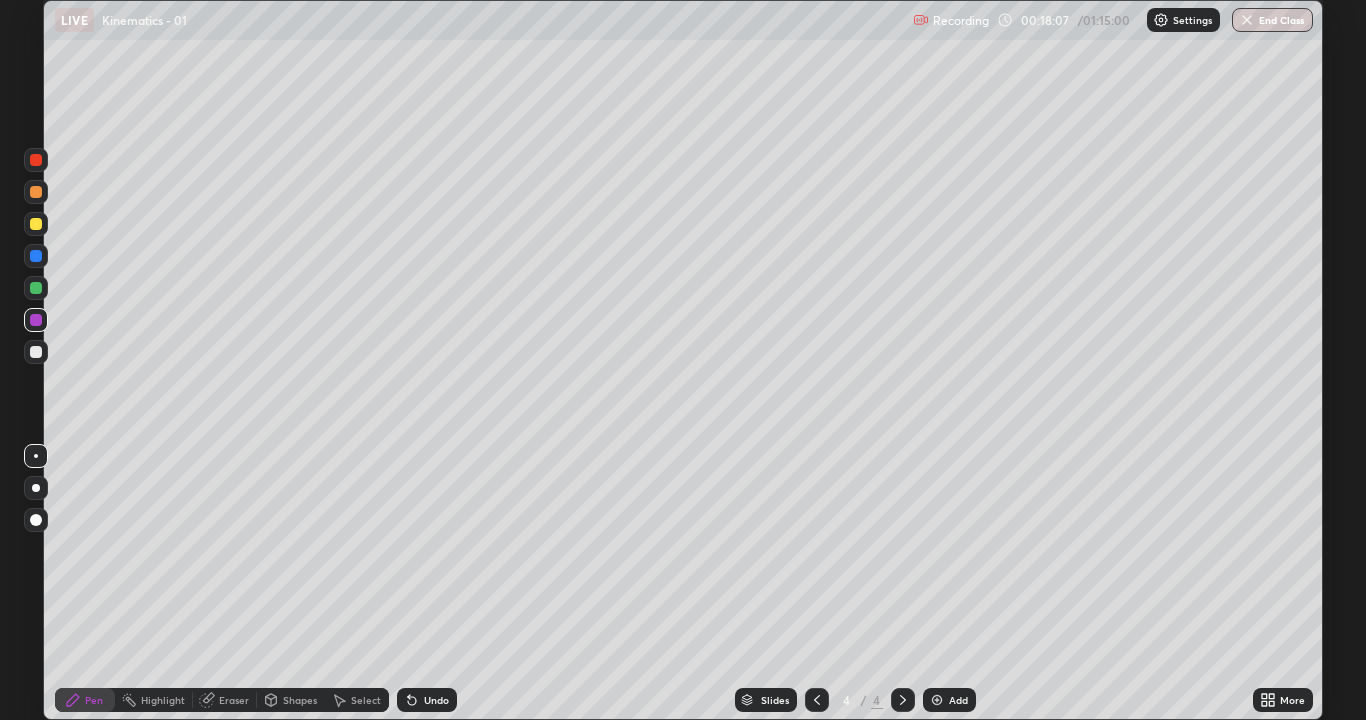 click at bounding box center (36, 192) 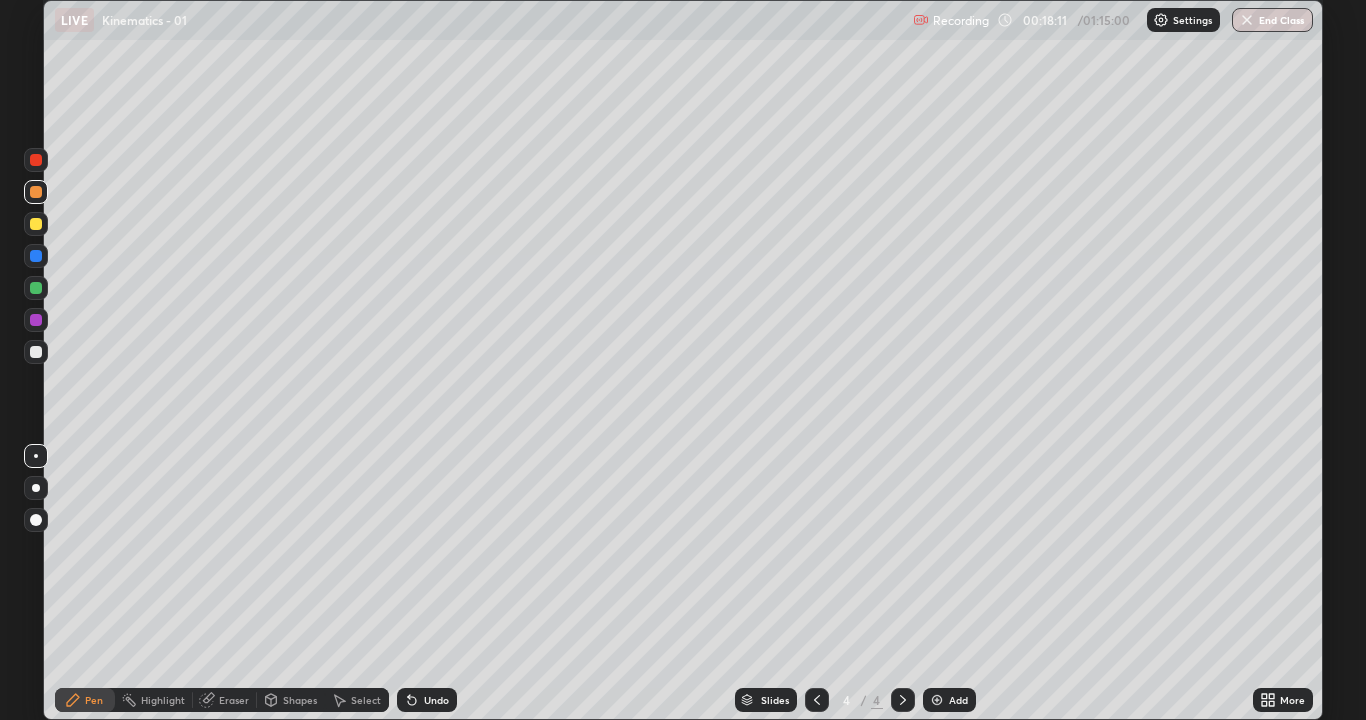 click at bounding box center [36, 352] 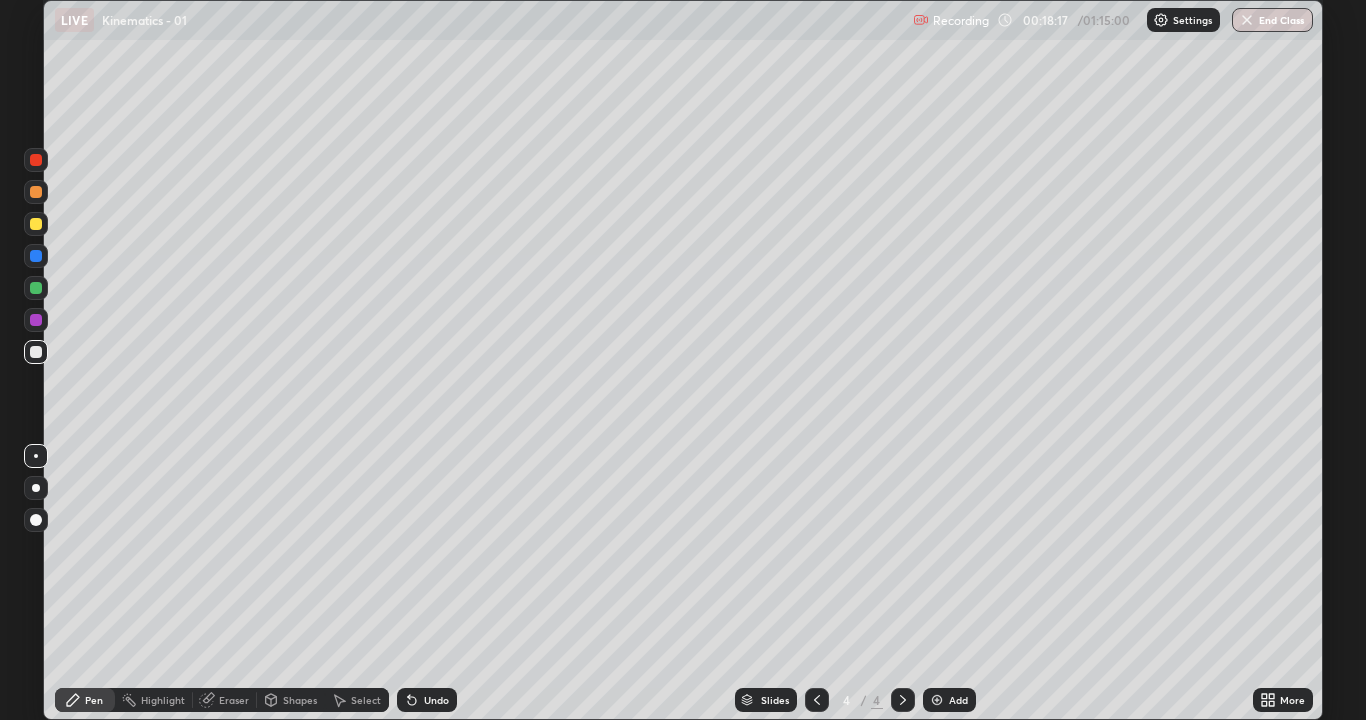 click at bounding box center (36, 192) 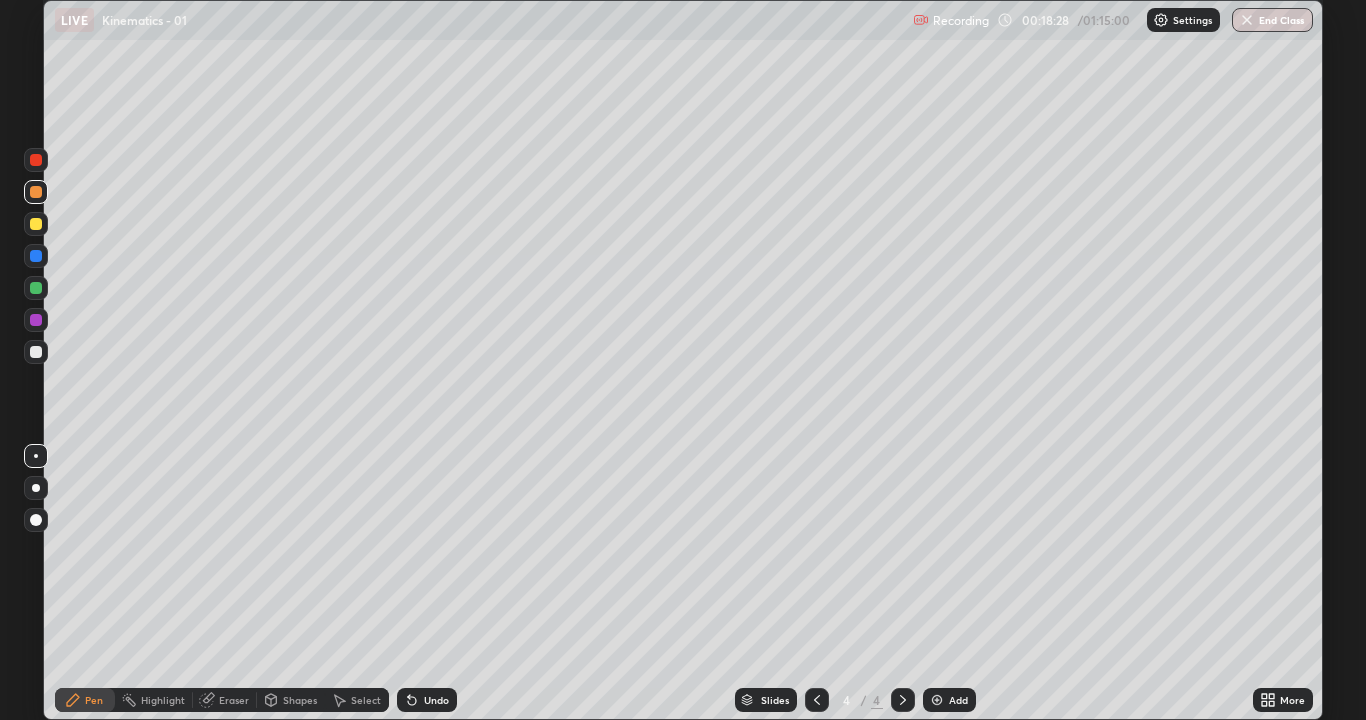click at bounding box center (36, 256) 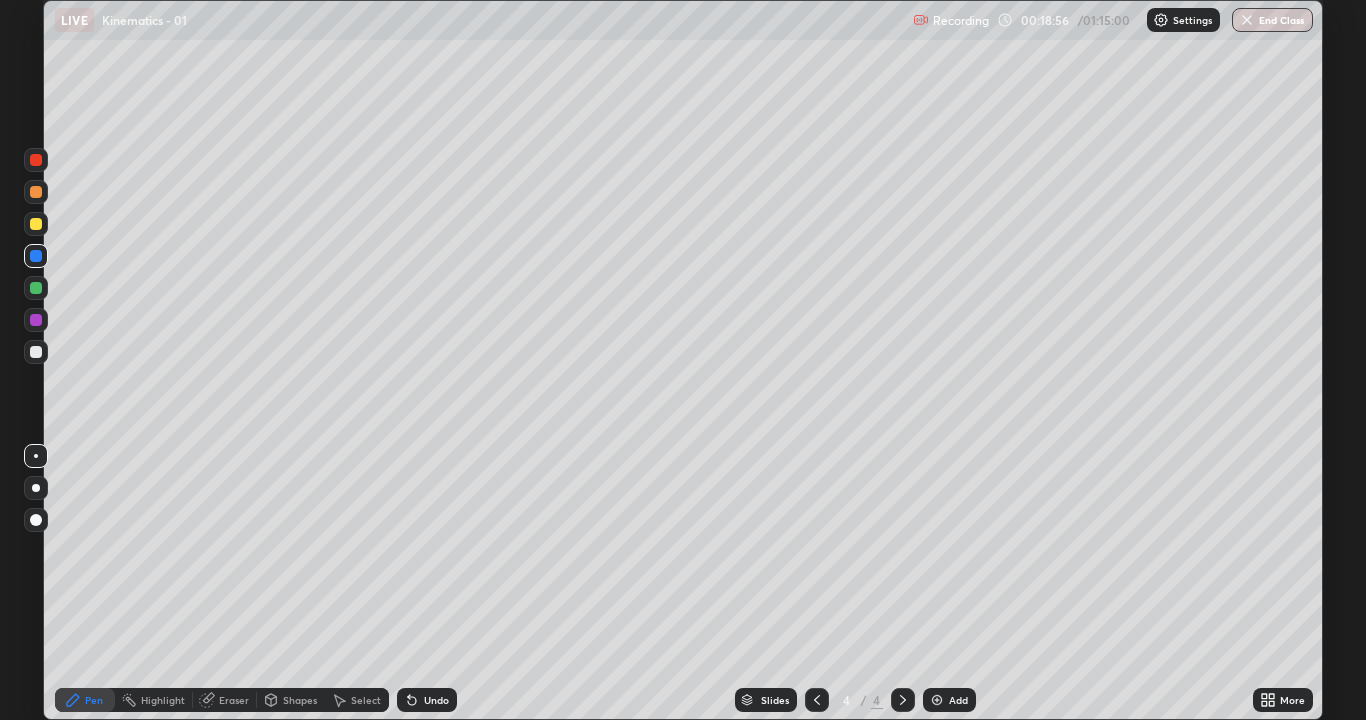 click on "Eraser" at bounding box center [234, 700] 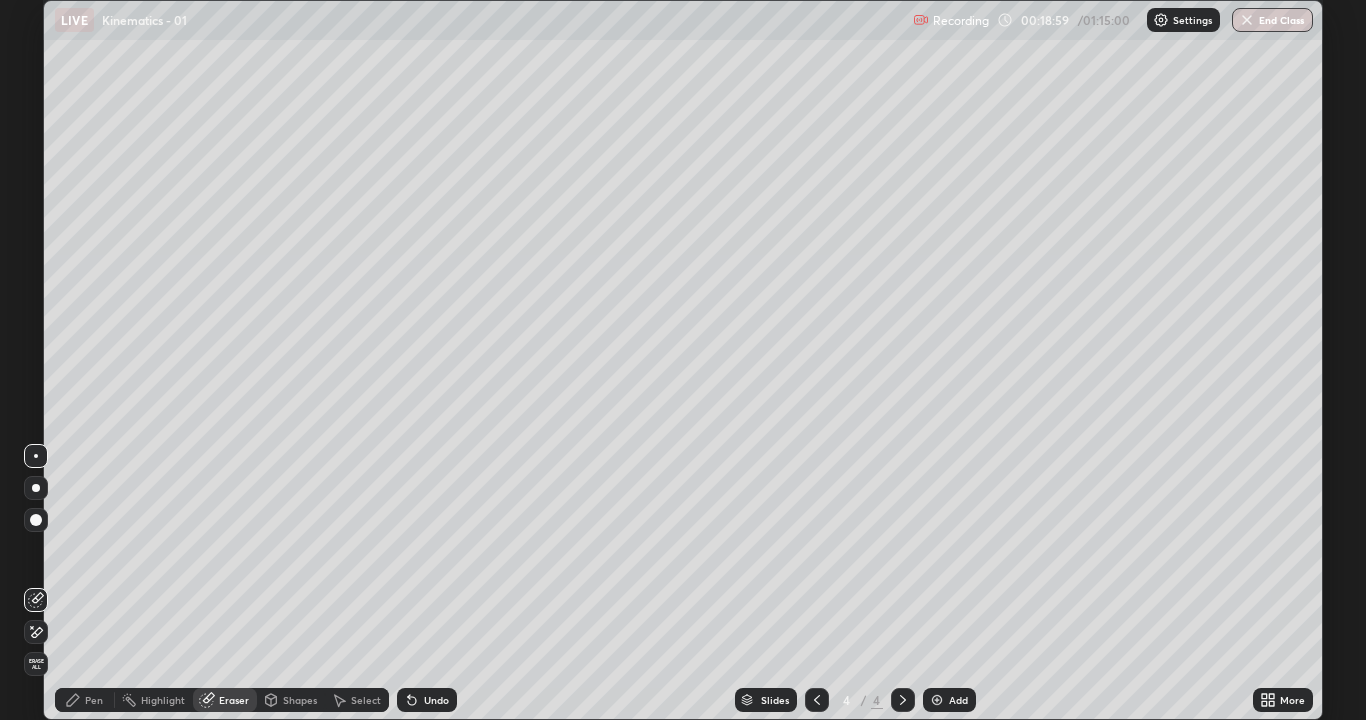 click on "Pen" at bounding box center (85, 700) 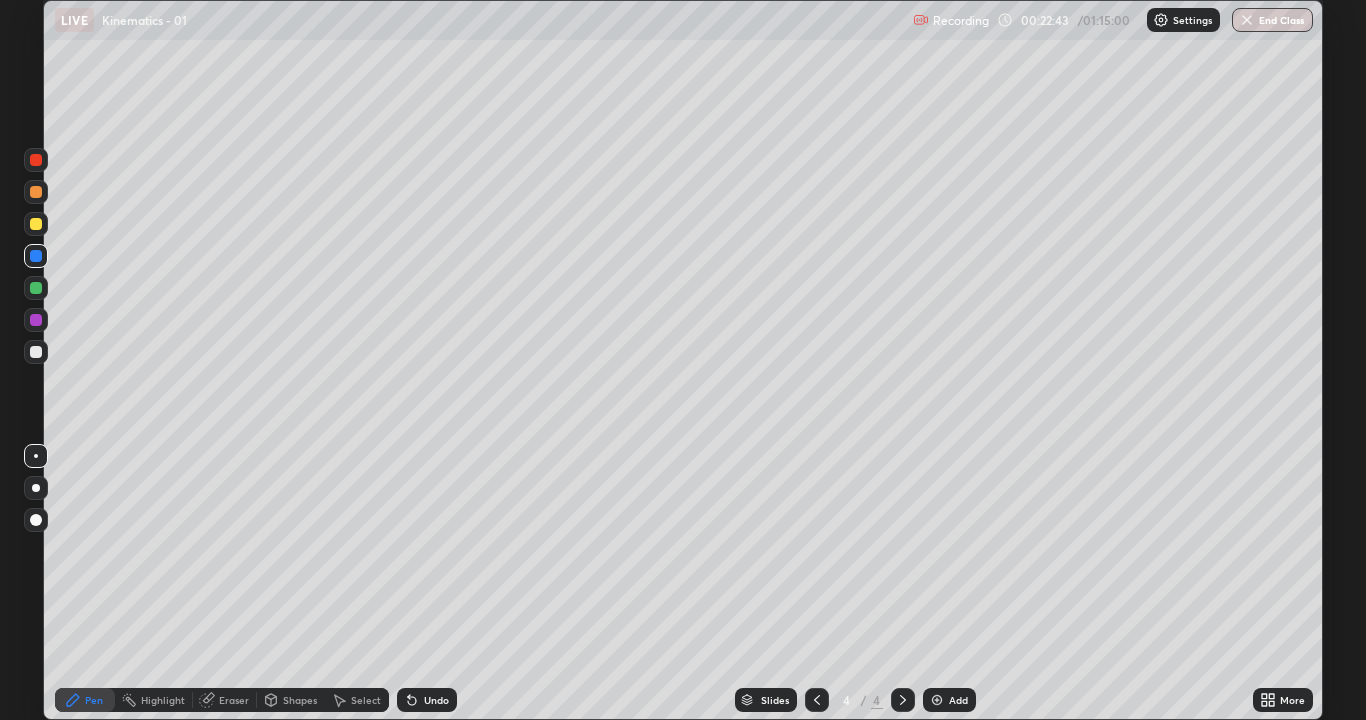 click at bounding box center [937, 700] 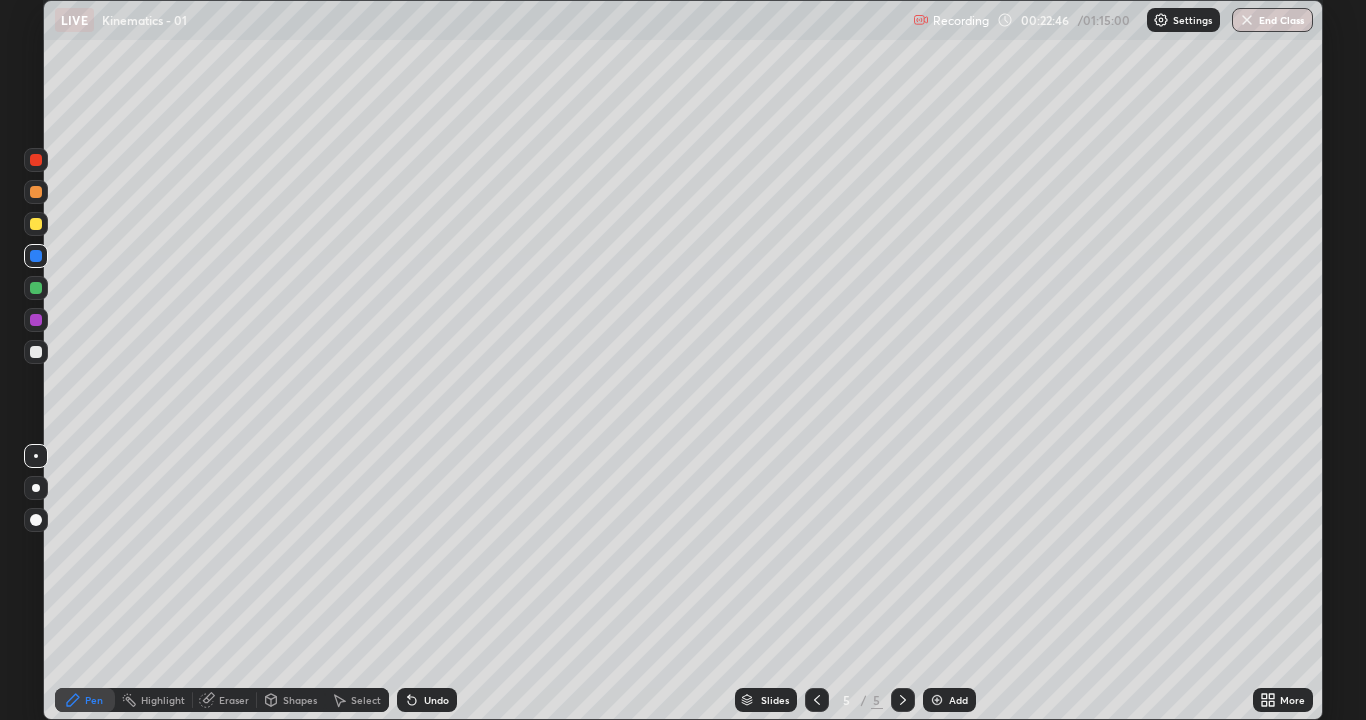 click on "Shapes" at bounding box center (300, 700) 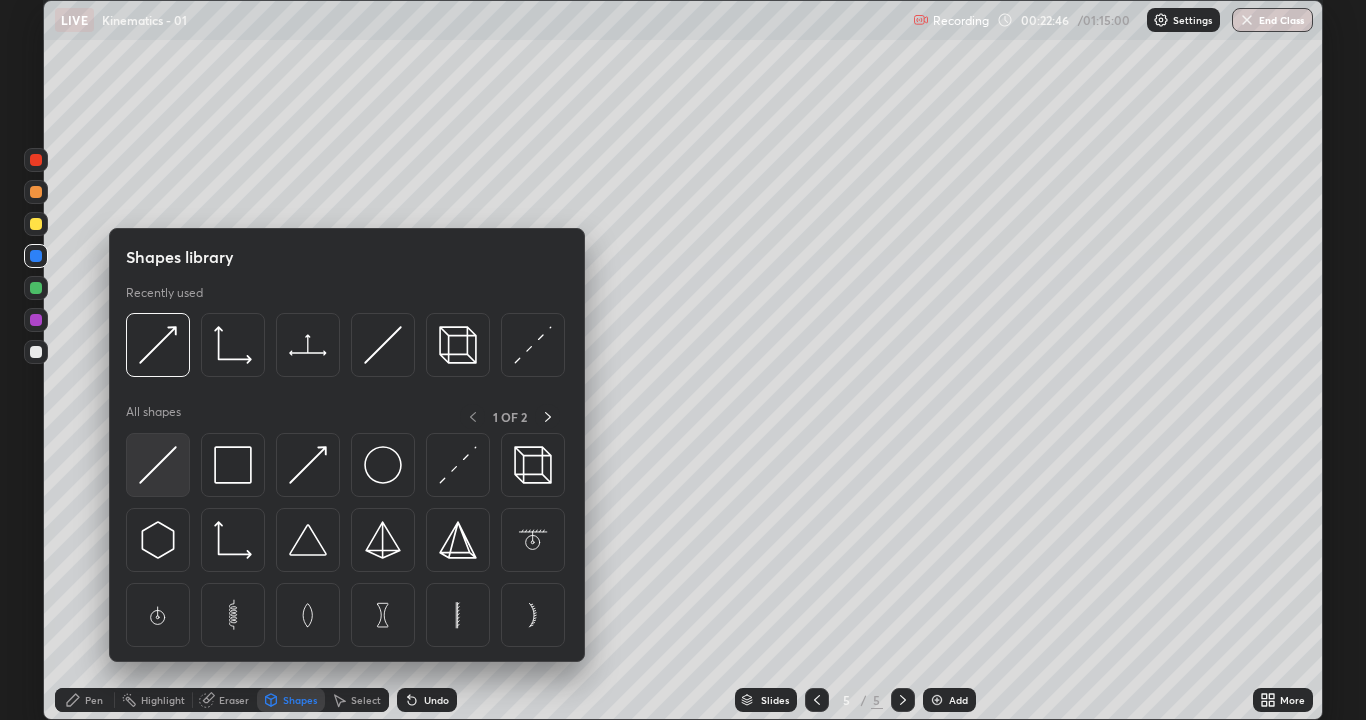 click at bounding box center (158, 465) 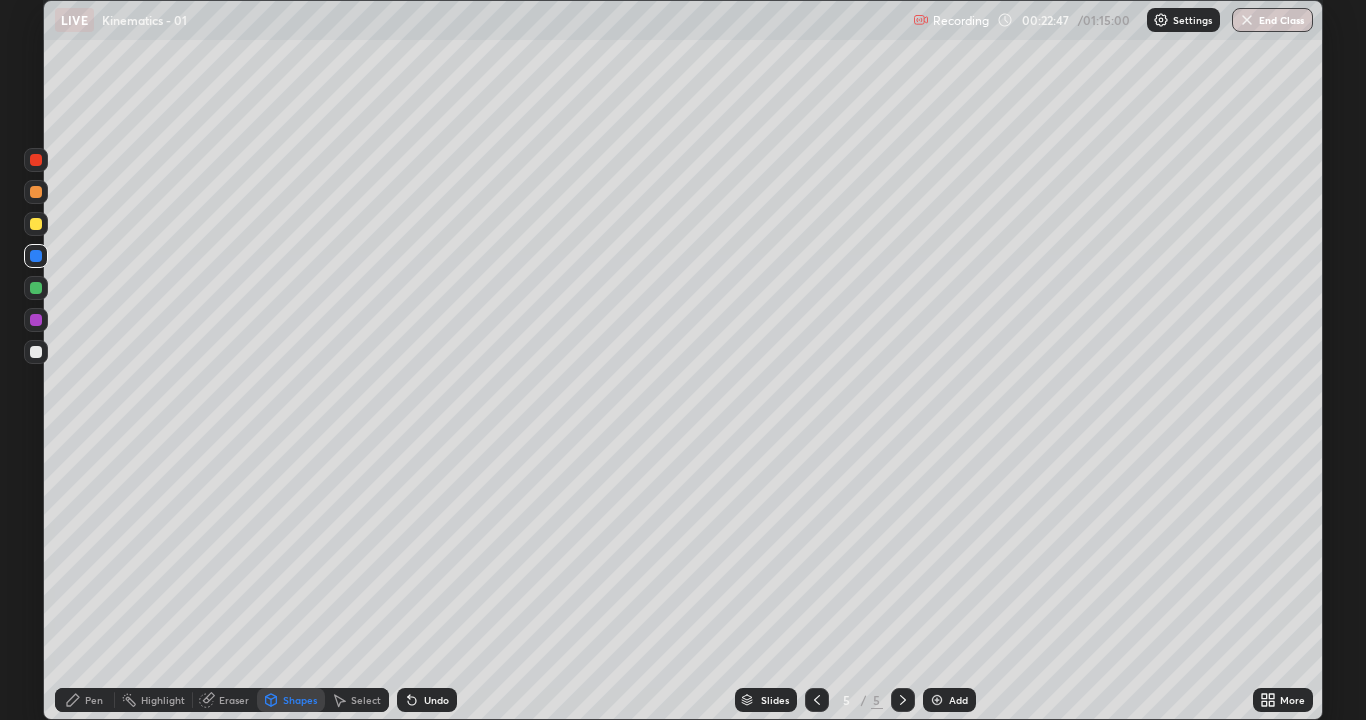click at bounding box center [36, 352] 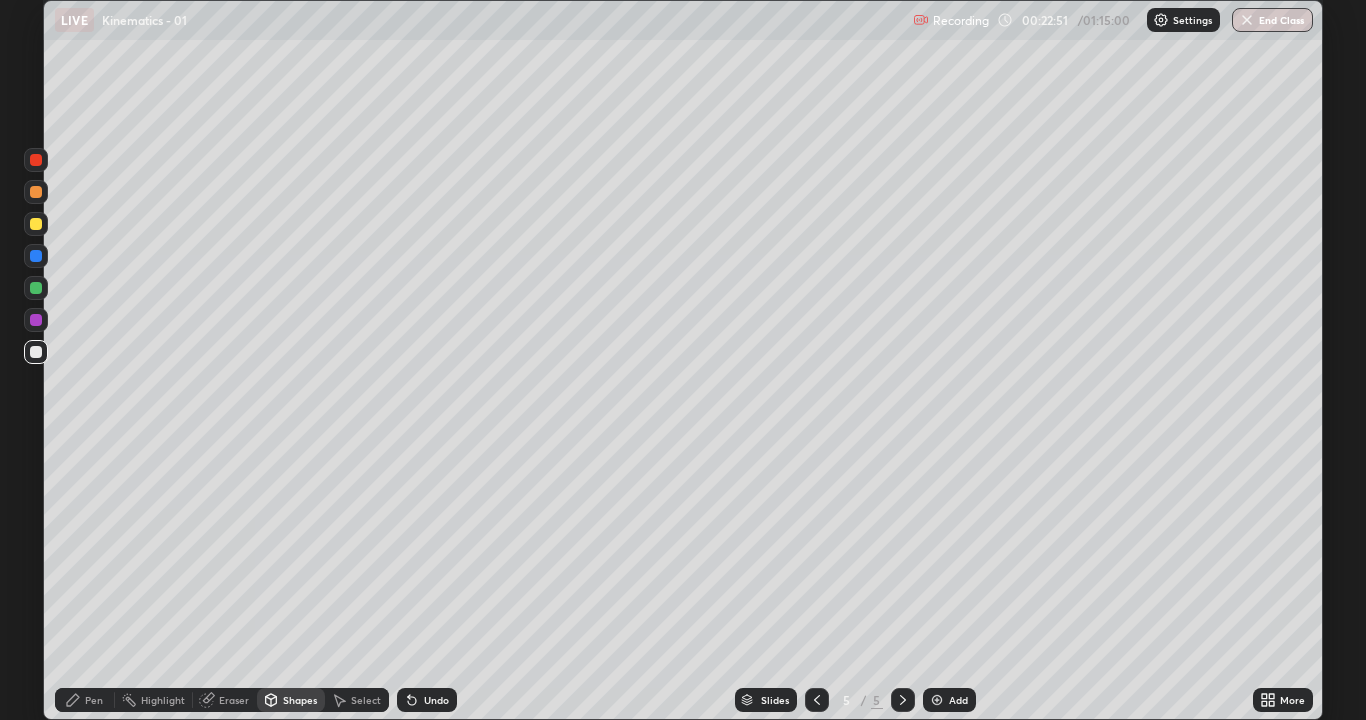 click on "Pen" at bounding box center [94, 700] 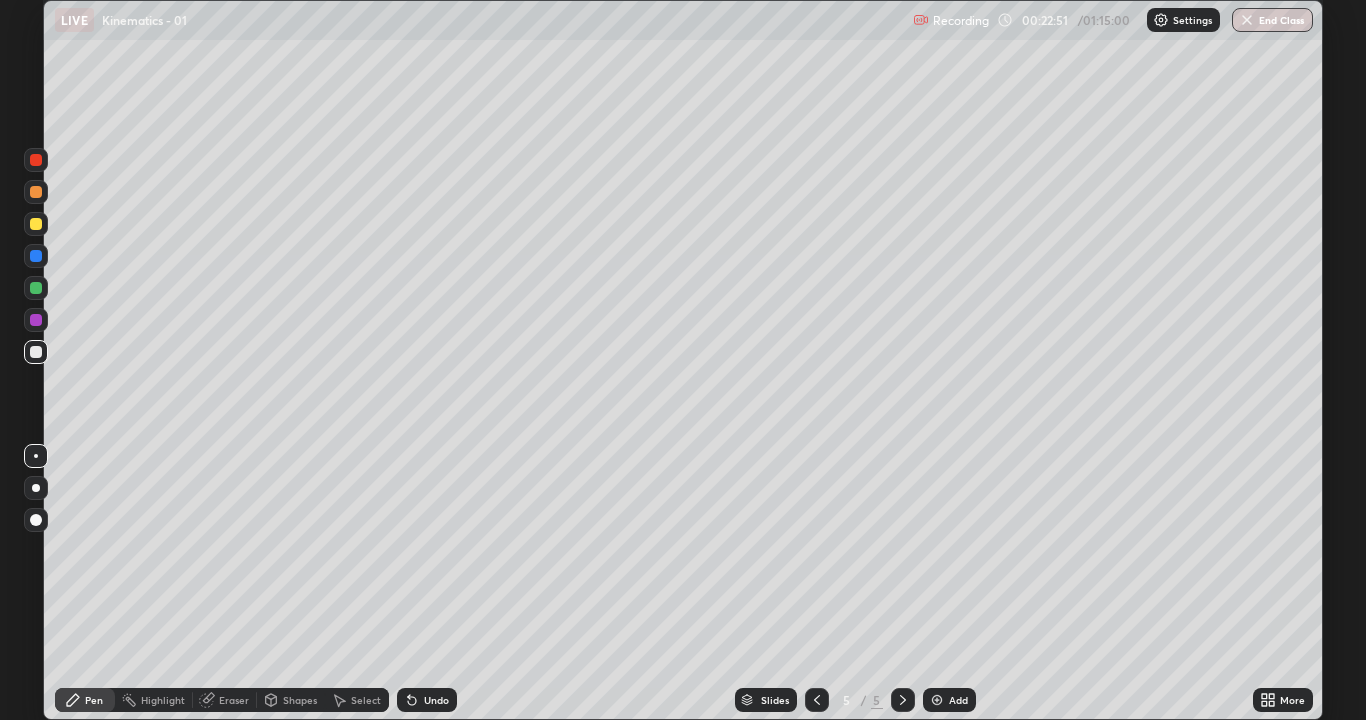 click on "Pen" at bounding box center (94, 700) 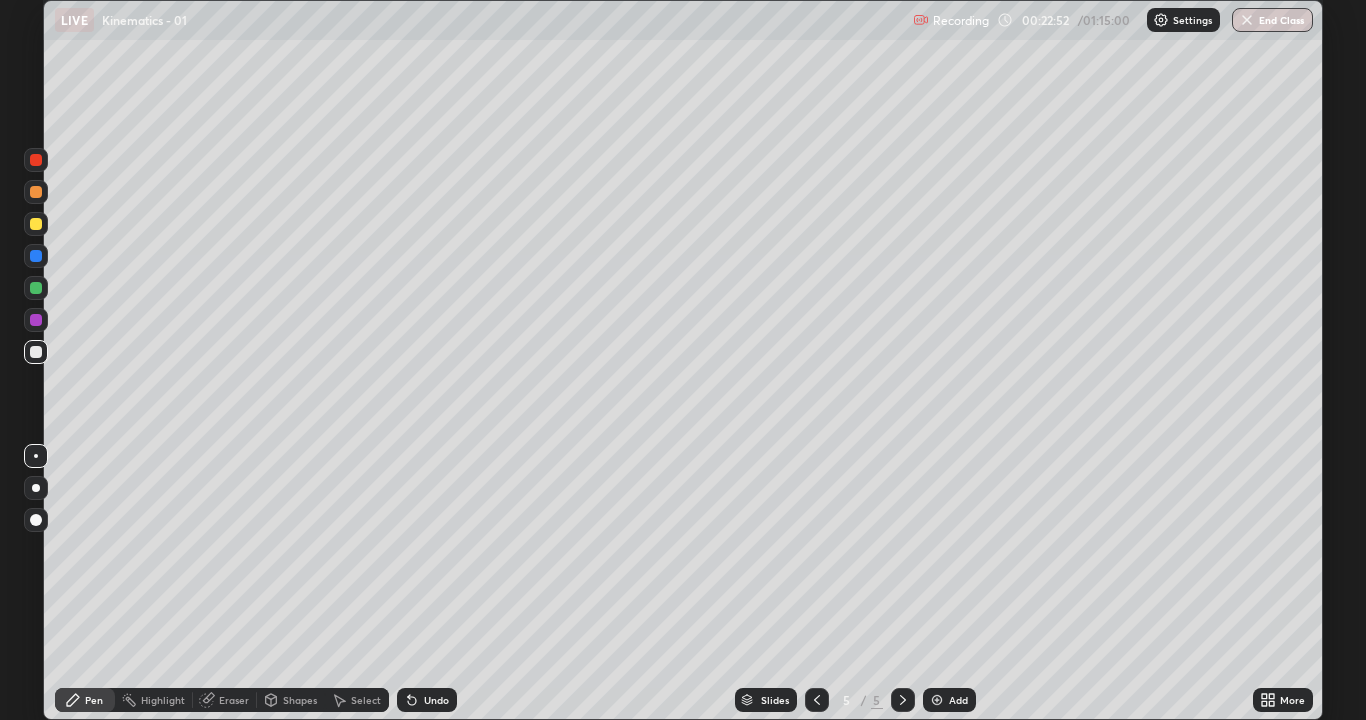 click at bounding box center [36, 320] 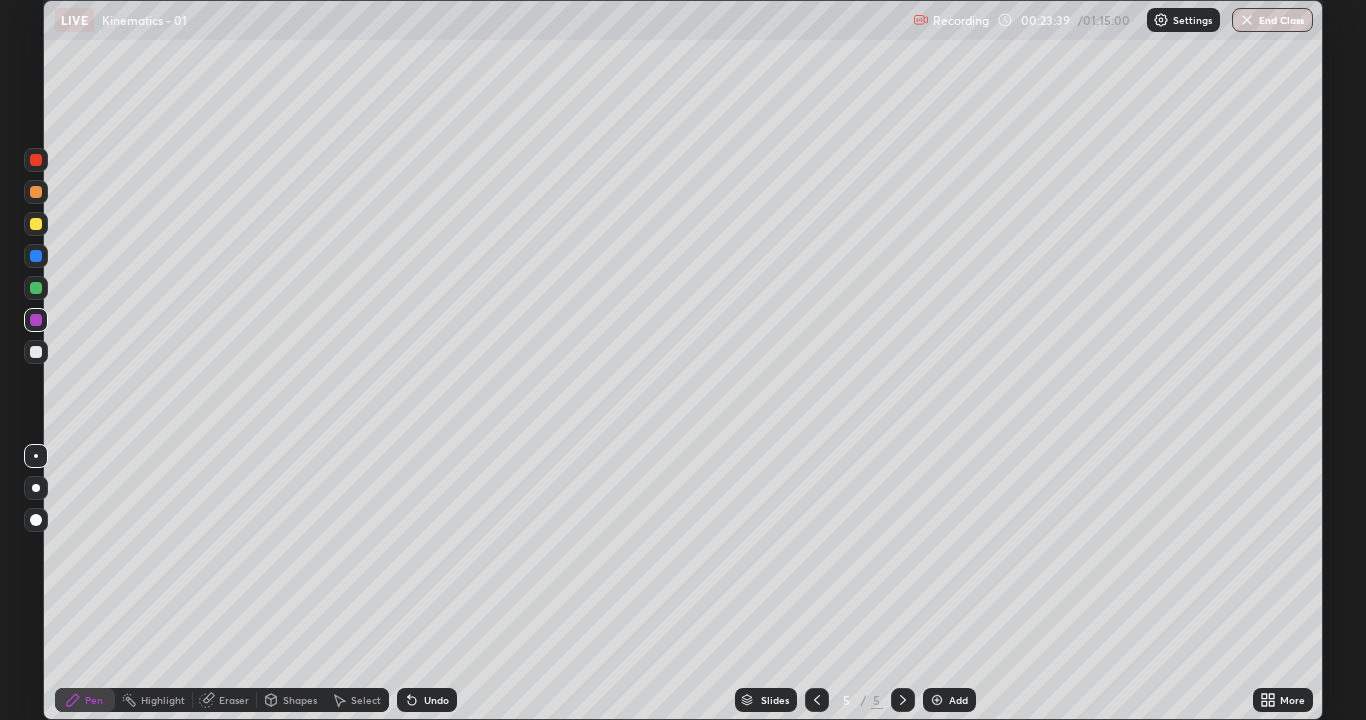 click at bounding box center [36, 288] 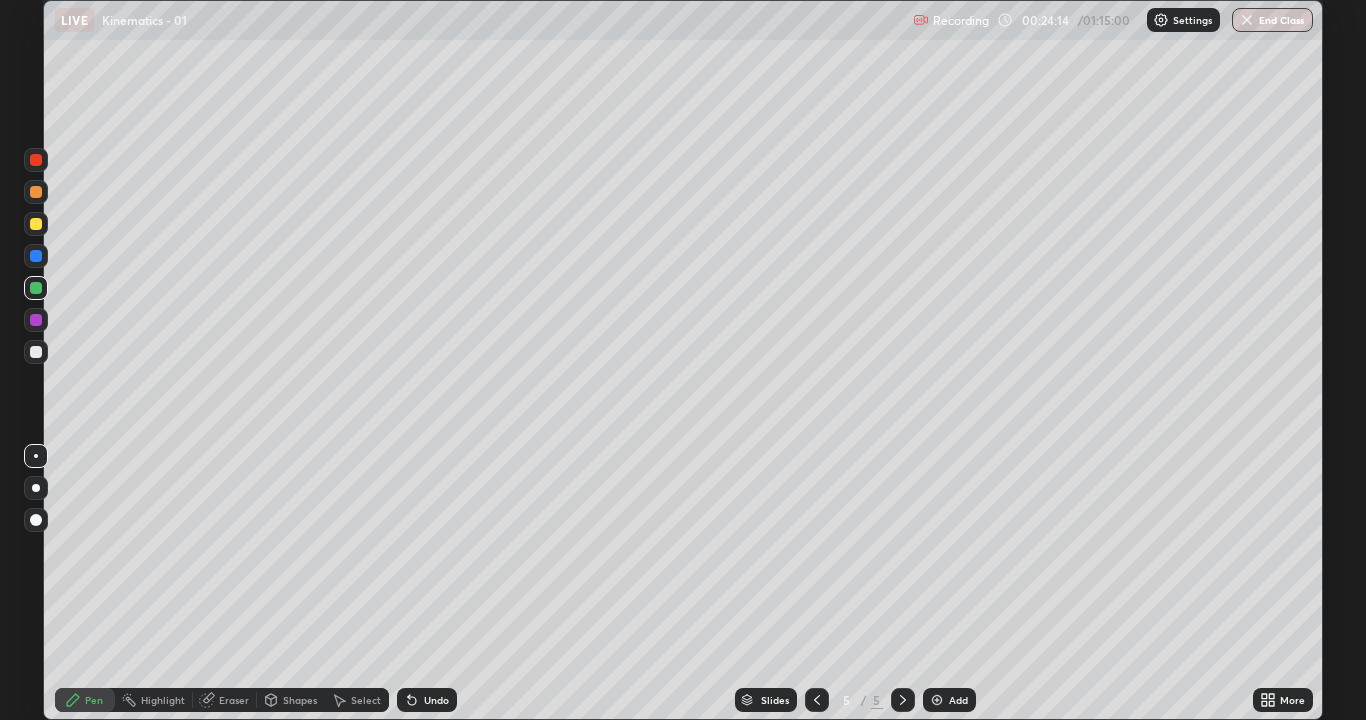 click at bounding box center (36, 352) 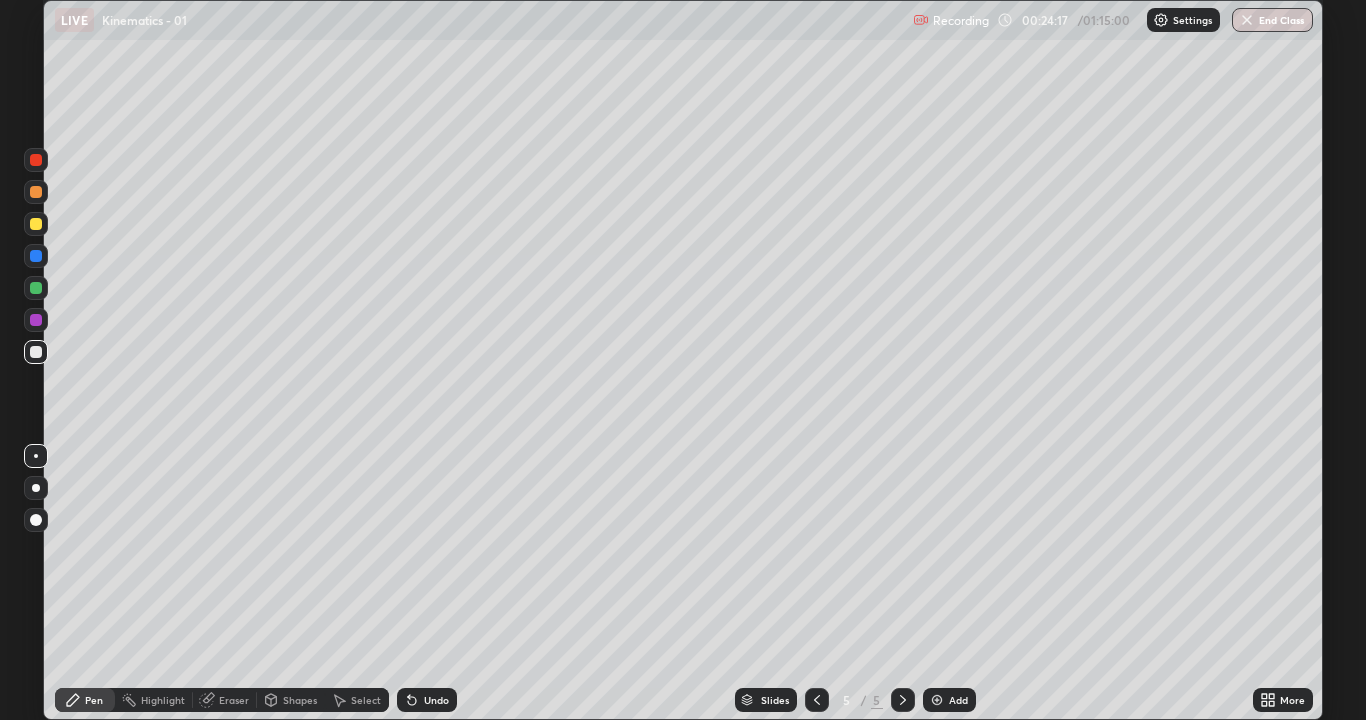 click at bounding box center (36, 224) 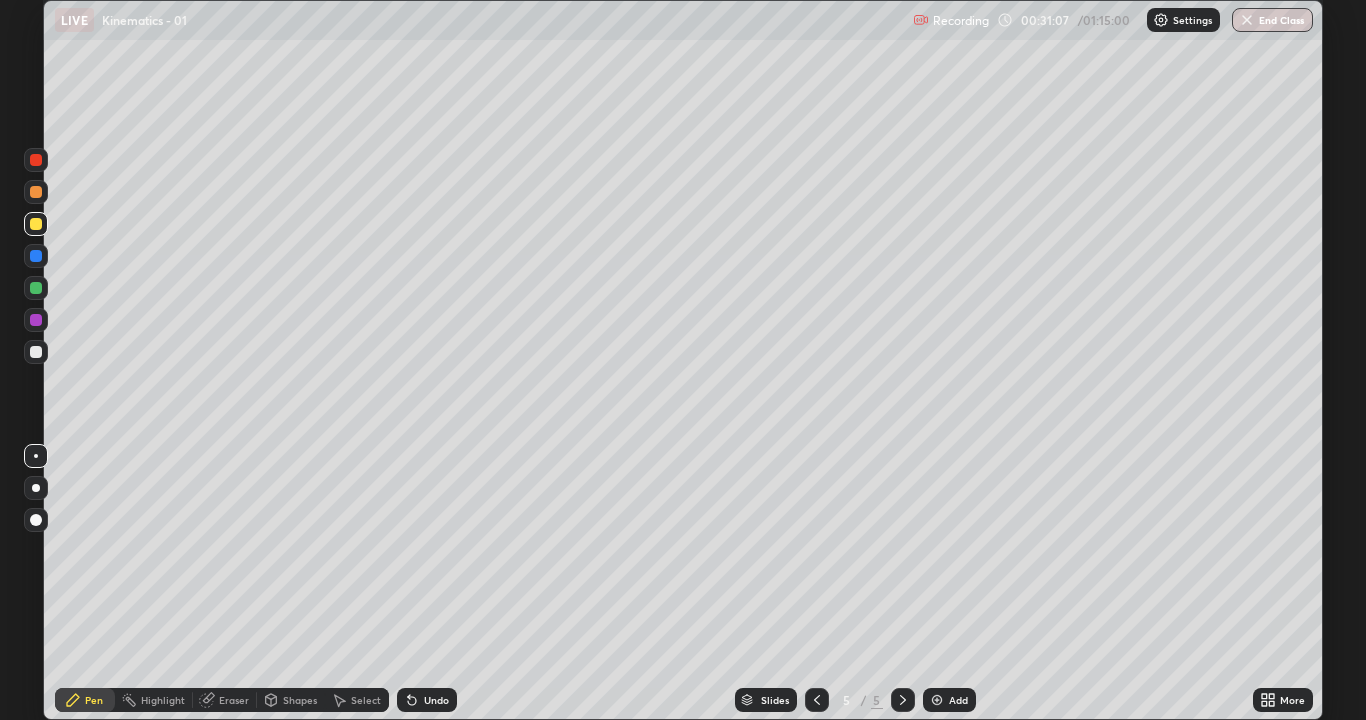 click on "Eraser" at bounding box center [225, 700] 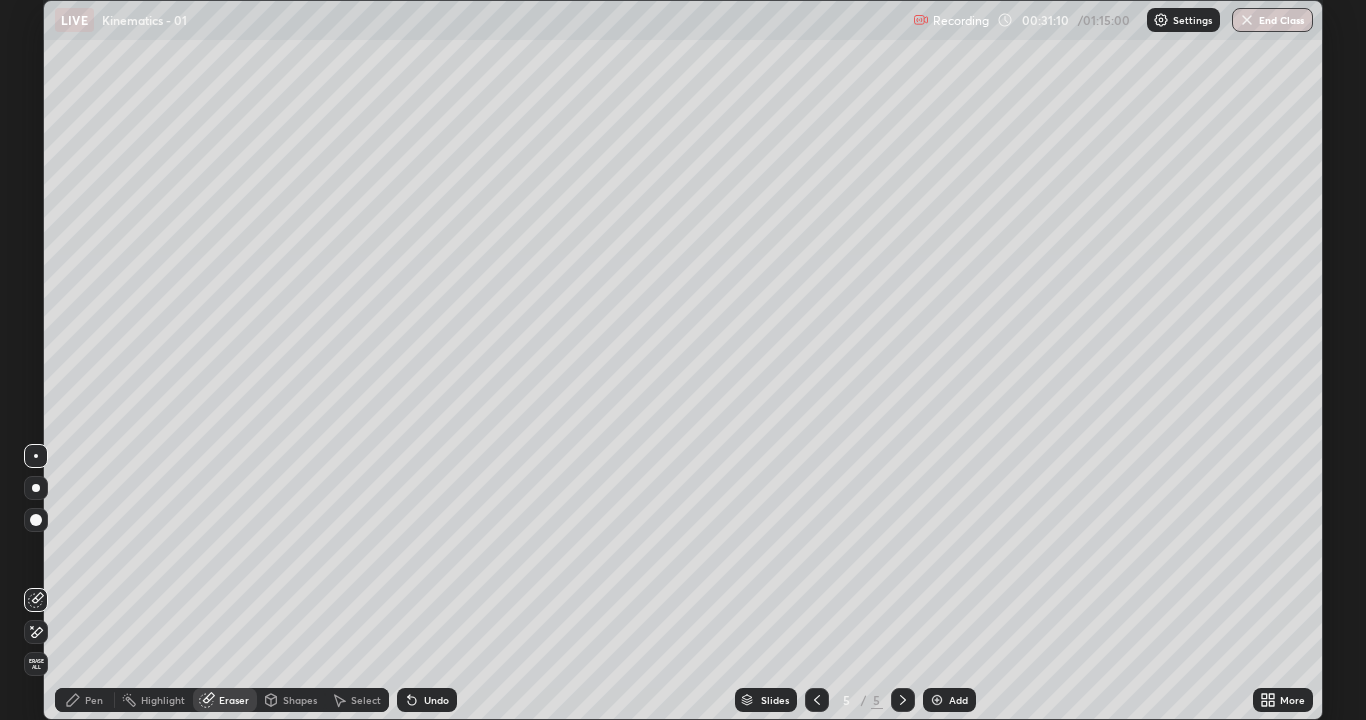 click on "Pen" at bounding box center (85, 700) 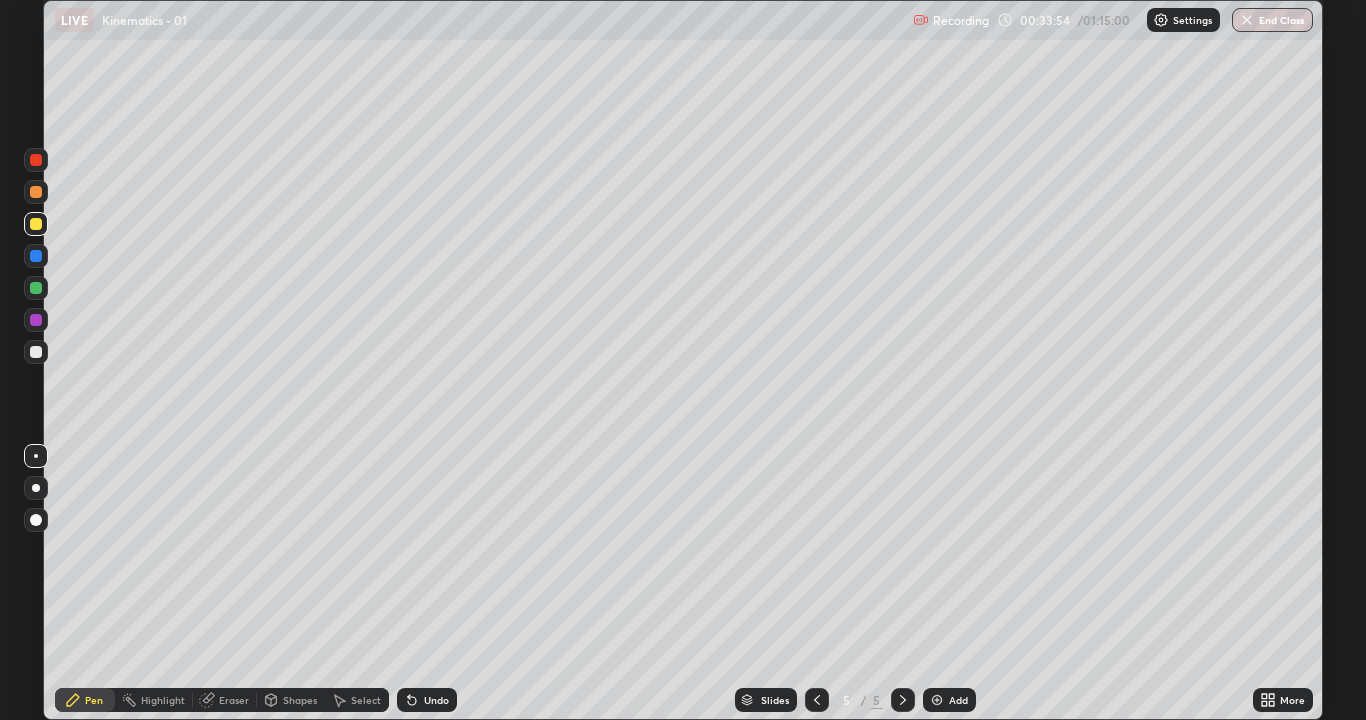 click at bounding box center (937, 700) 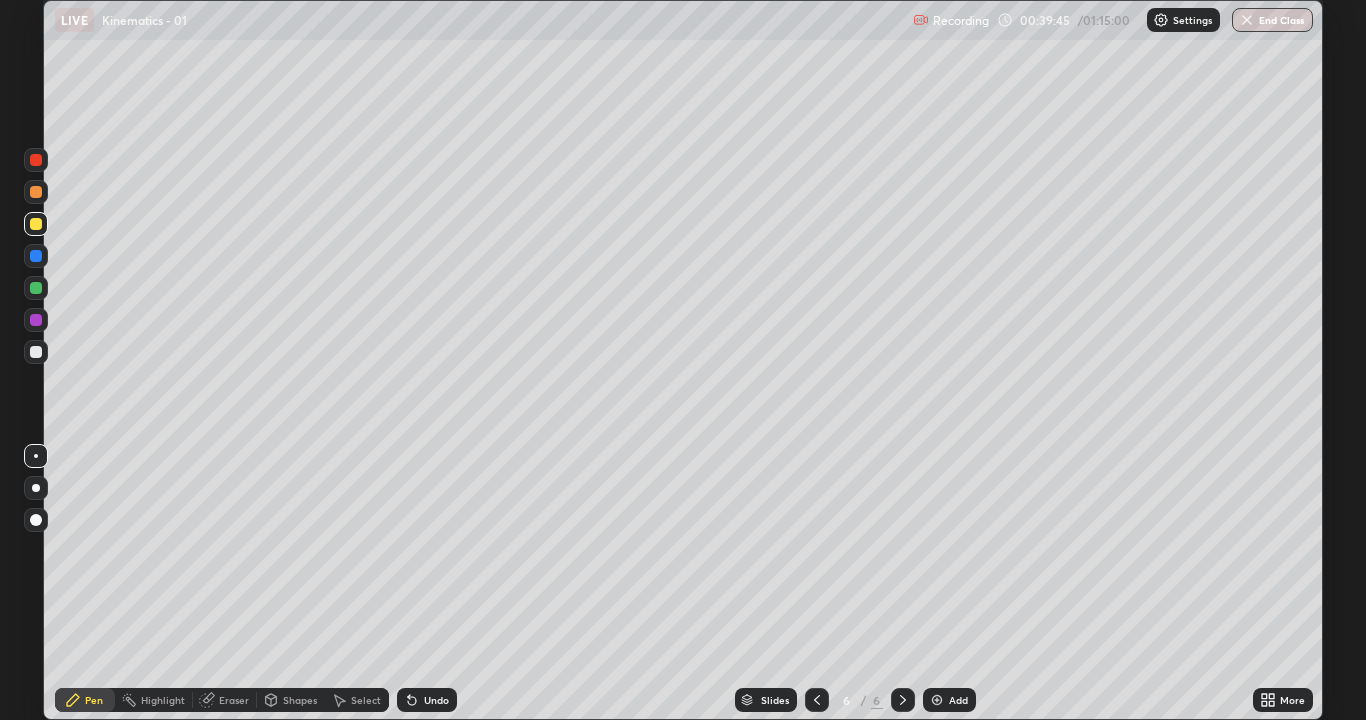 click at bounding box center (36, 352) 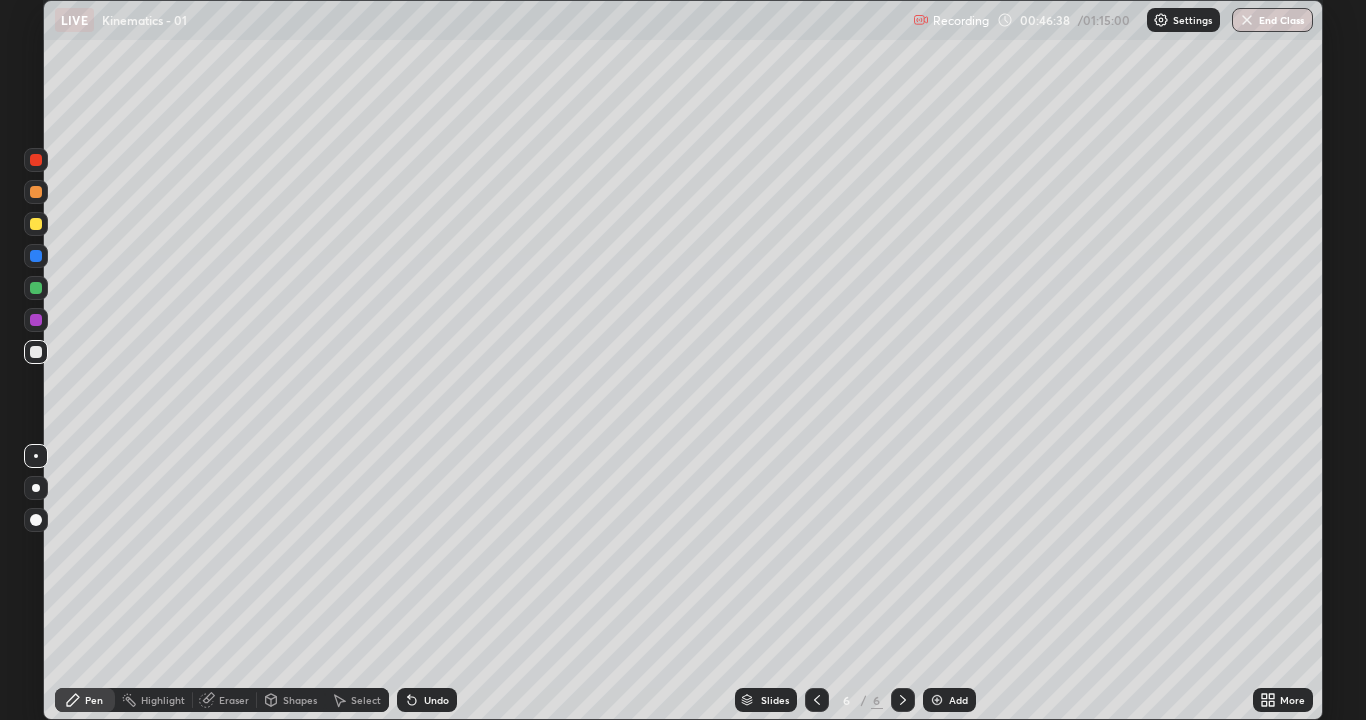 click on "Add" at bounding box center [958, 700] 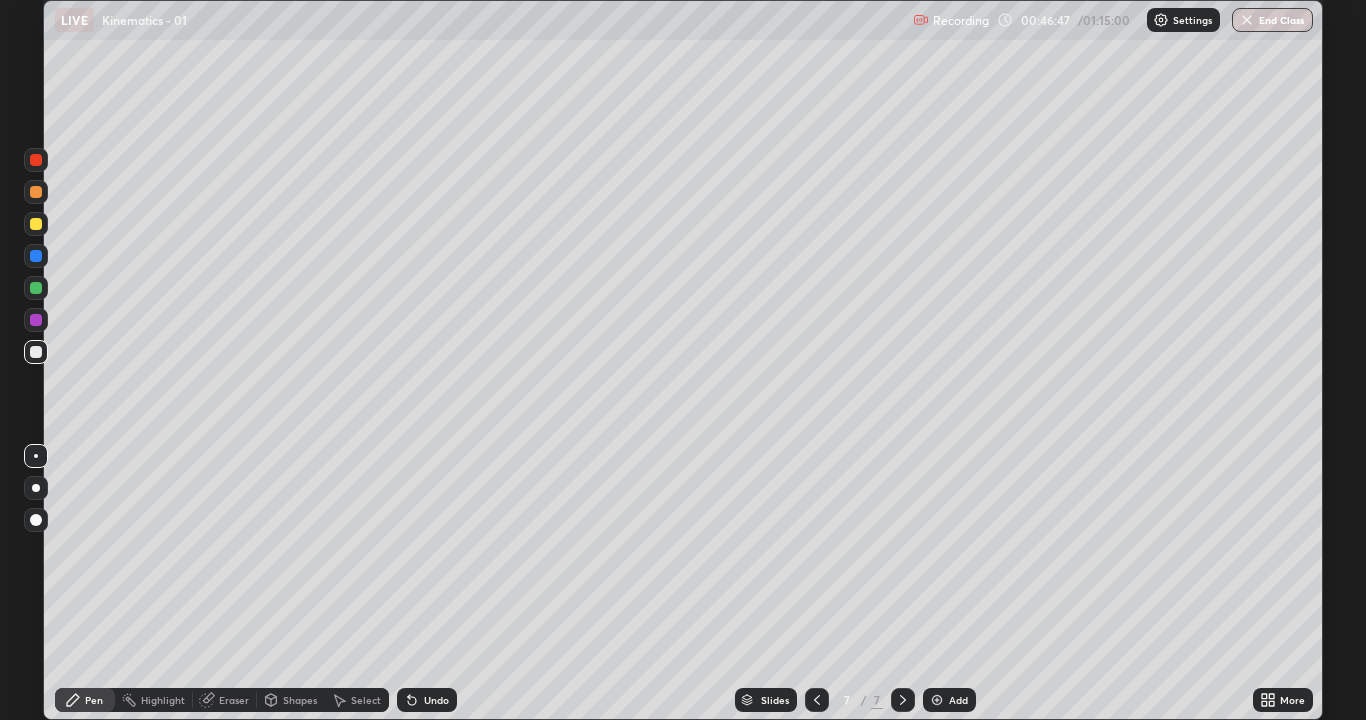 click 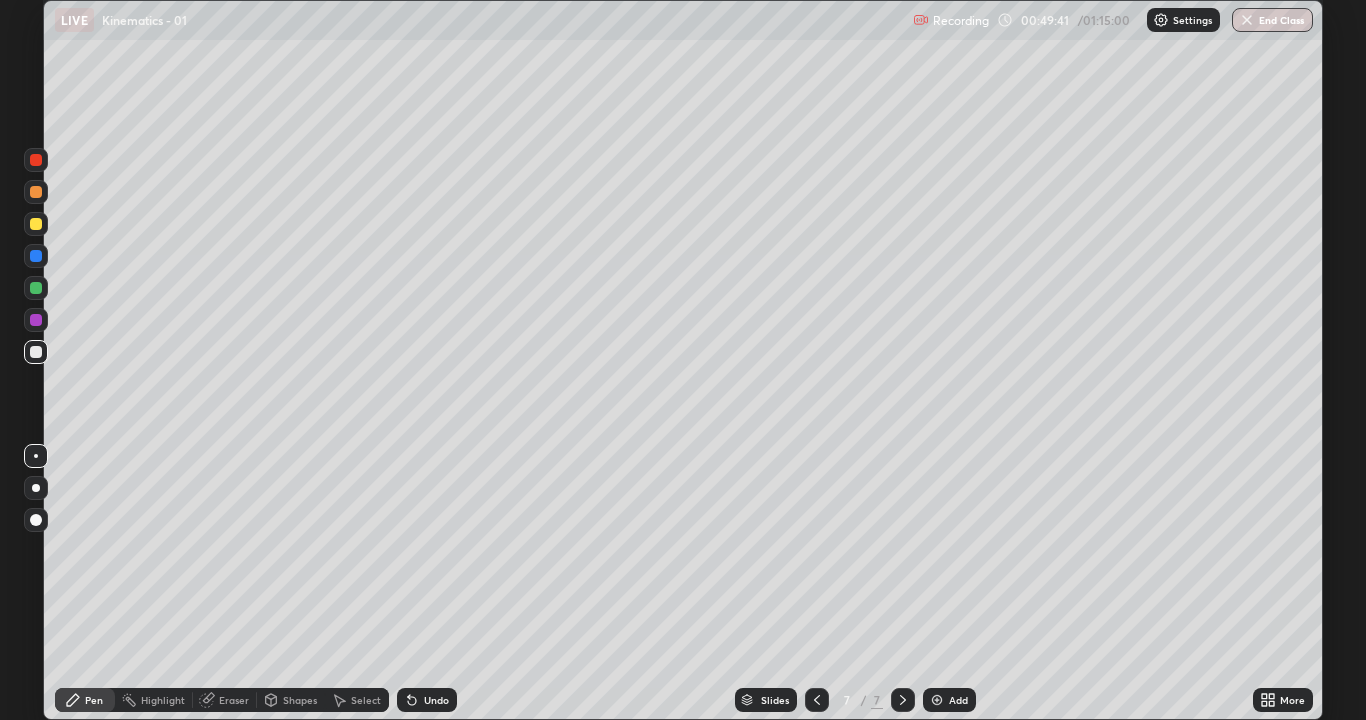 click on "Undo" at bounding box center [427, 700] 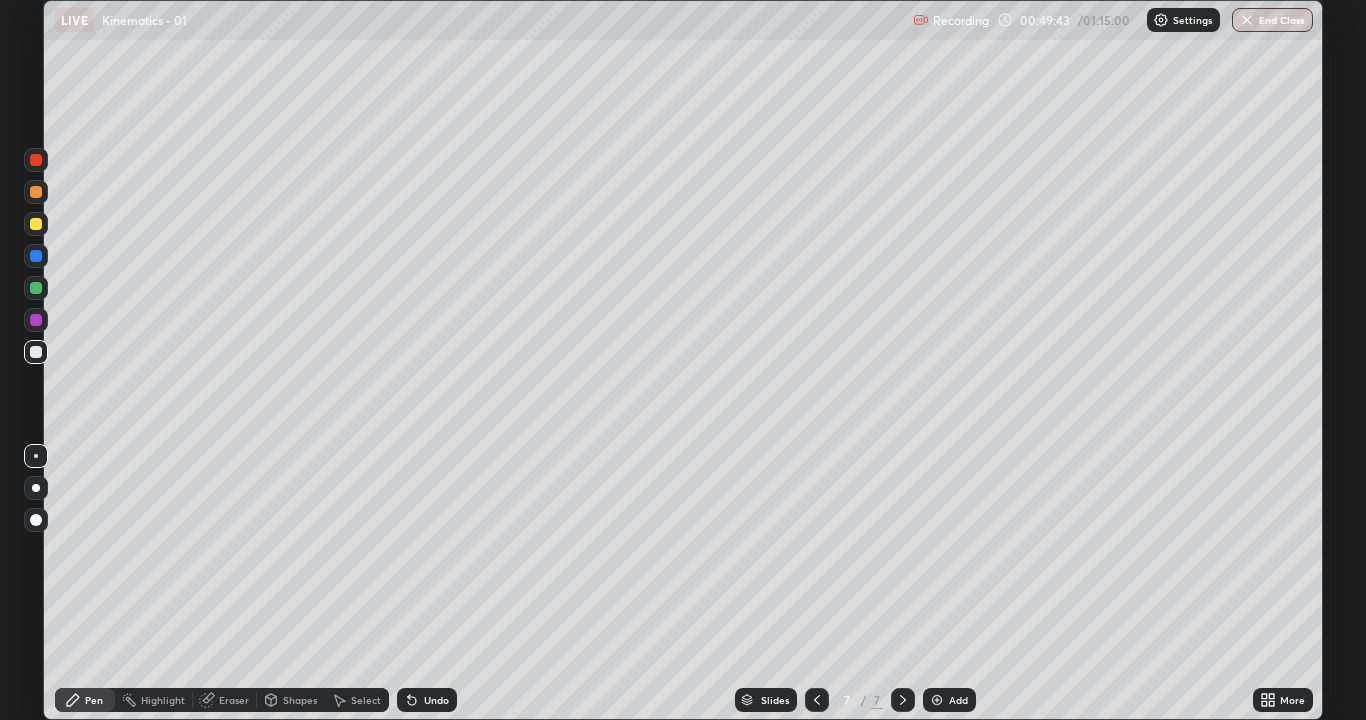 click on "Eraser" at bounding box center (225, 700) 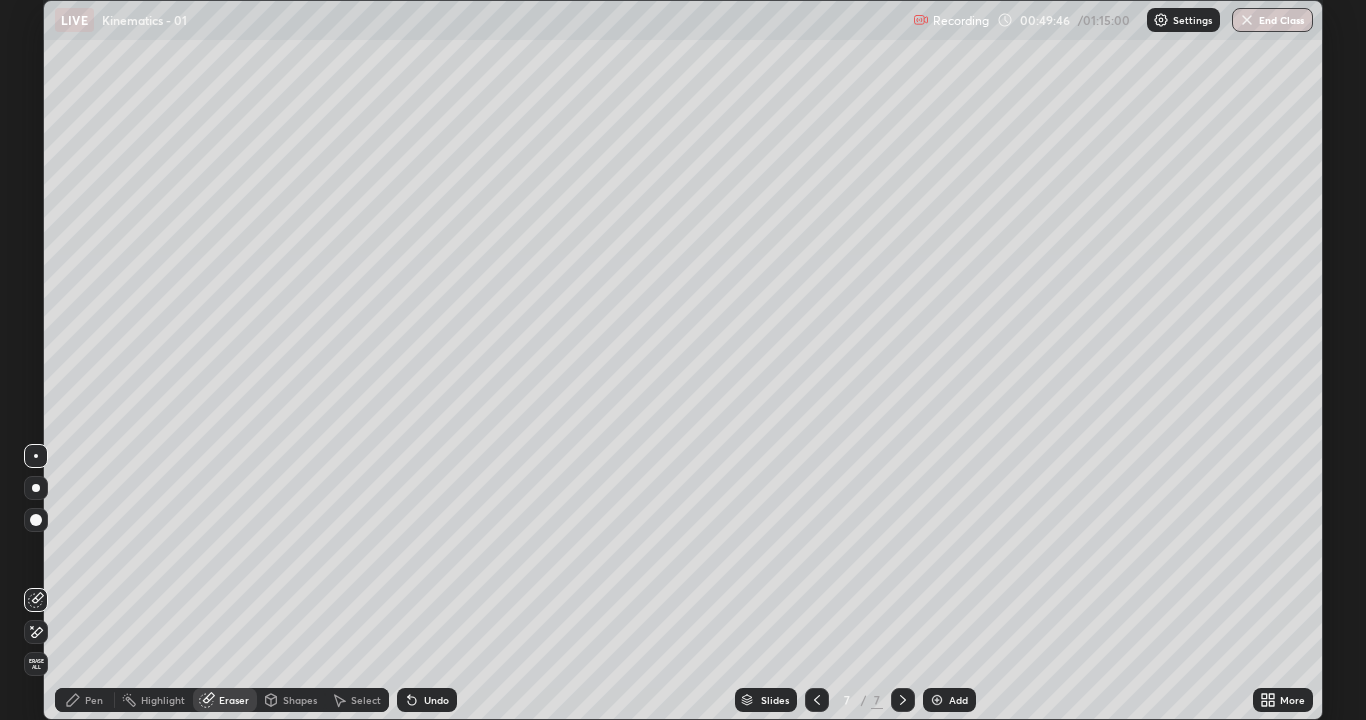 click on "Pen" at bounding box center [94, 700] 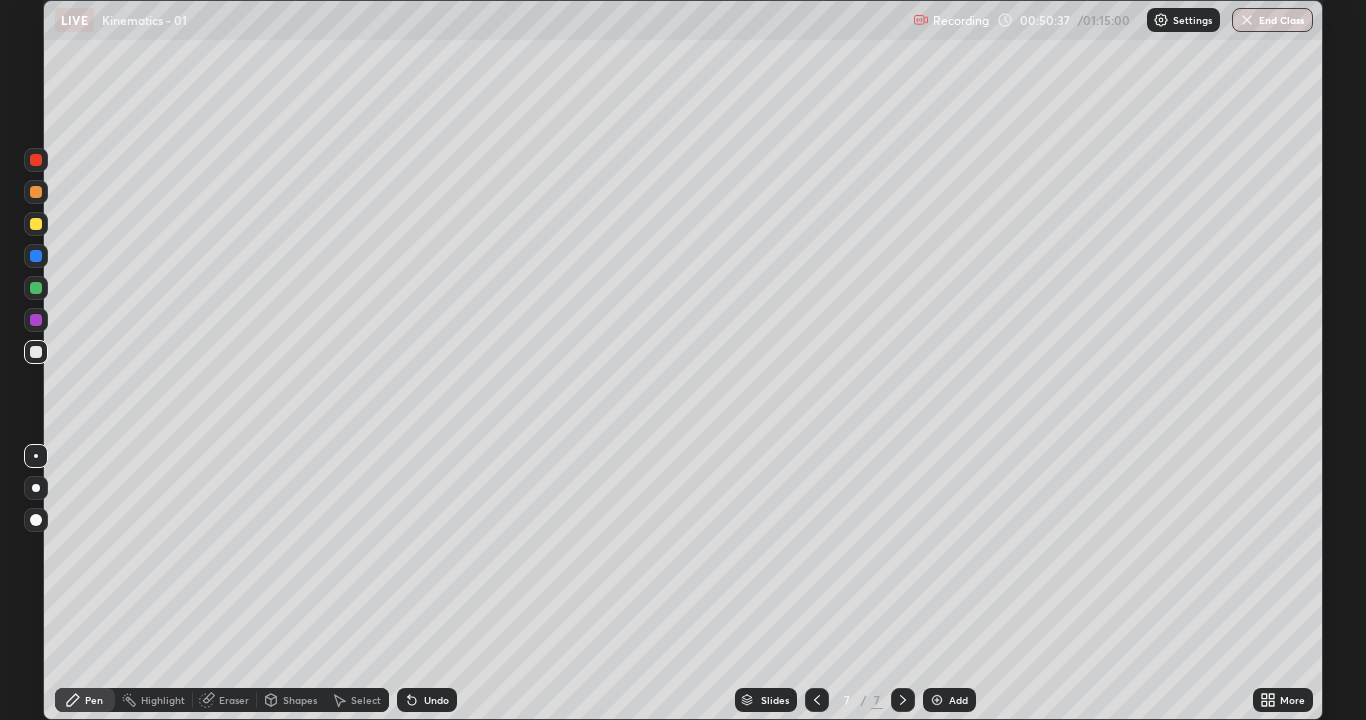 click at bounding box center (36, 320) 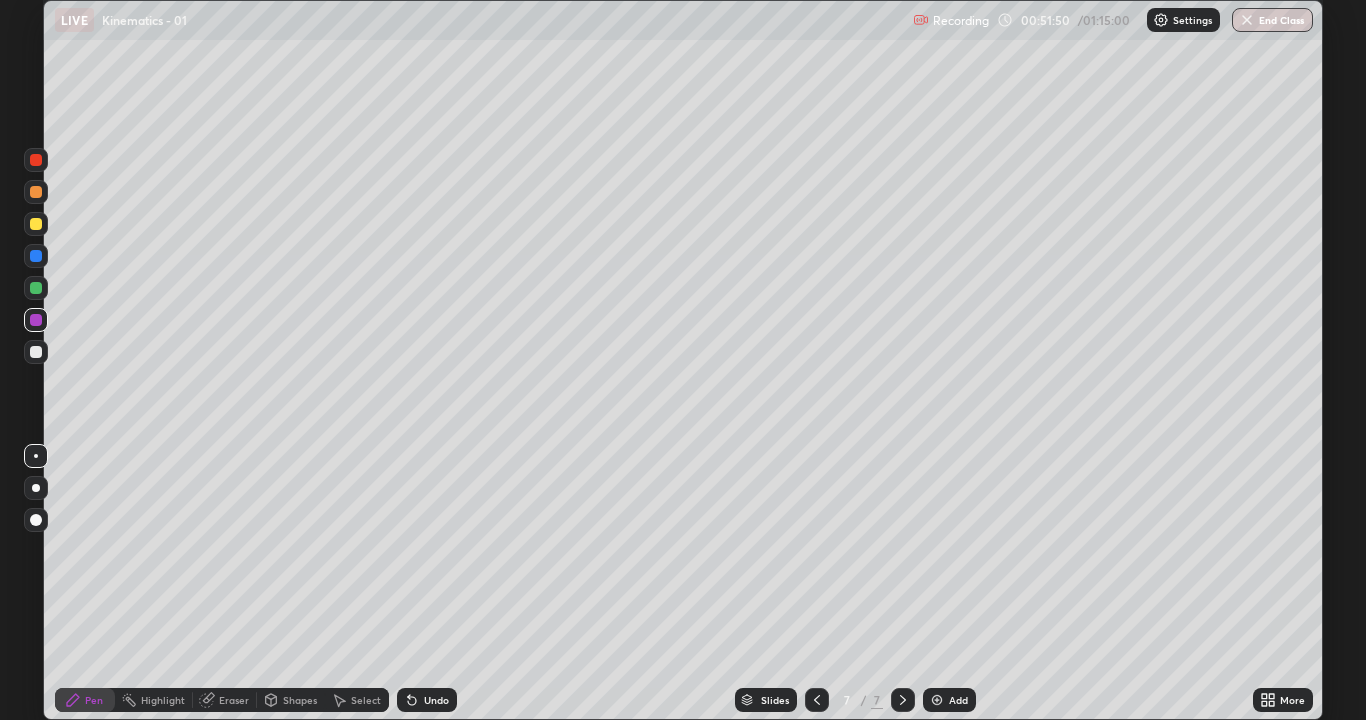 click at bounding box center (36, 192) 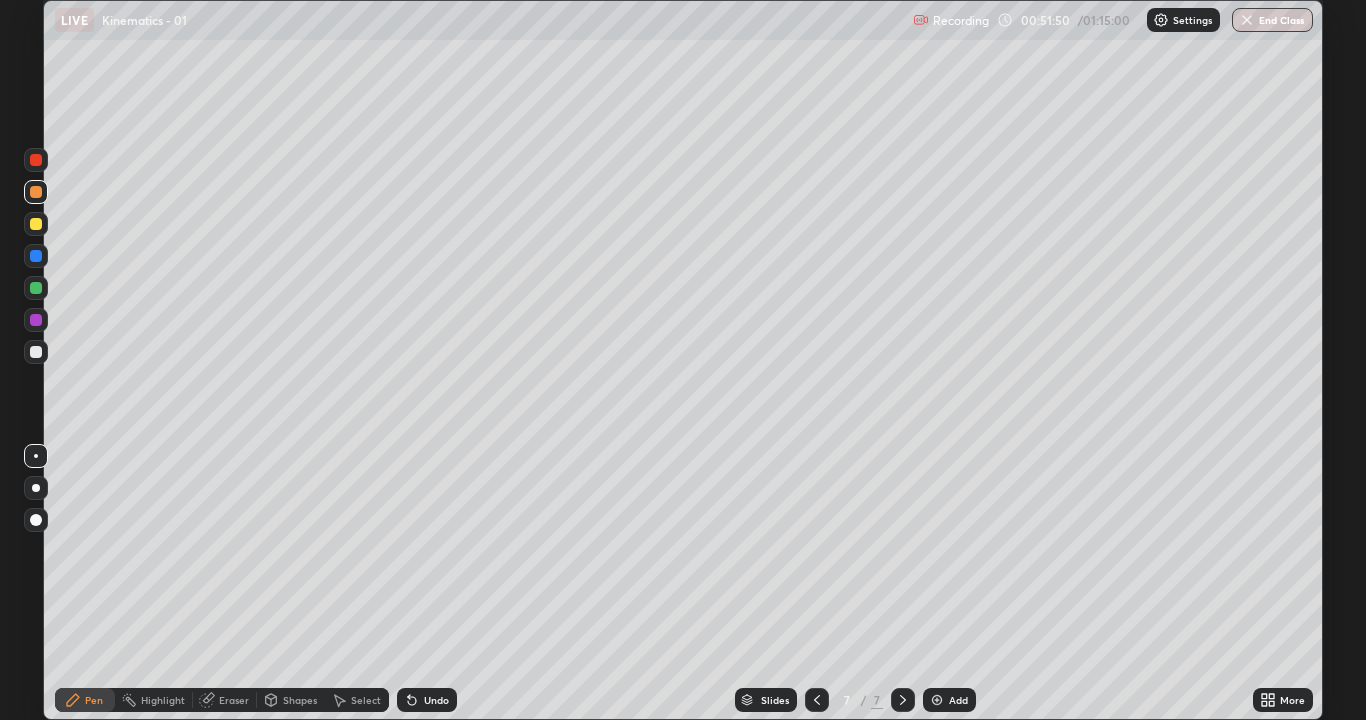 click at bounding box center [36, 224] 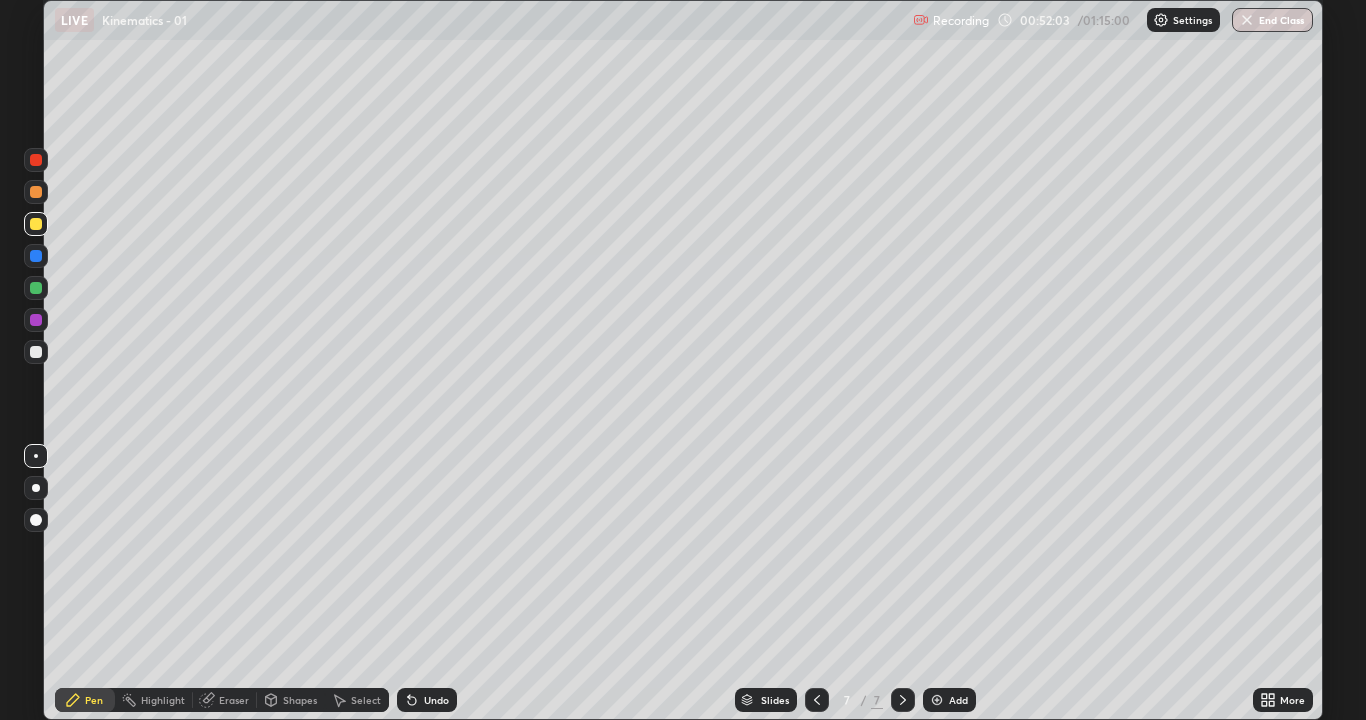 click on "Eraser" at bounding box center [234, 700] 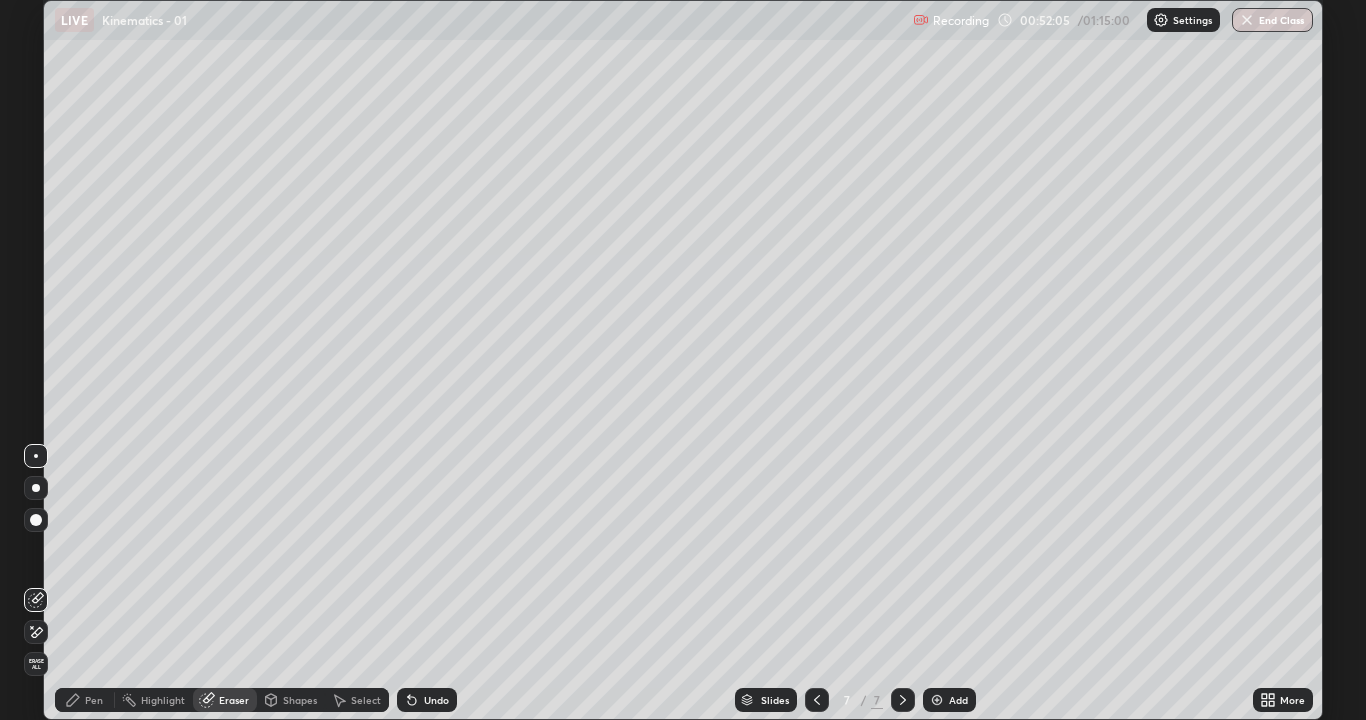 click on "Eraser" at bounding box center (234, 700) 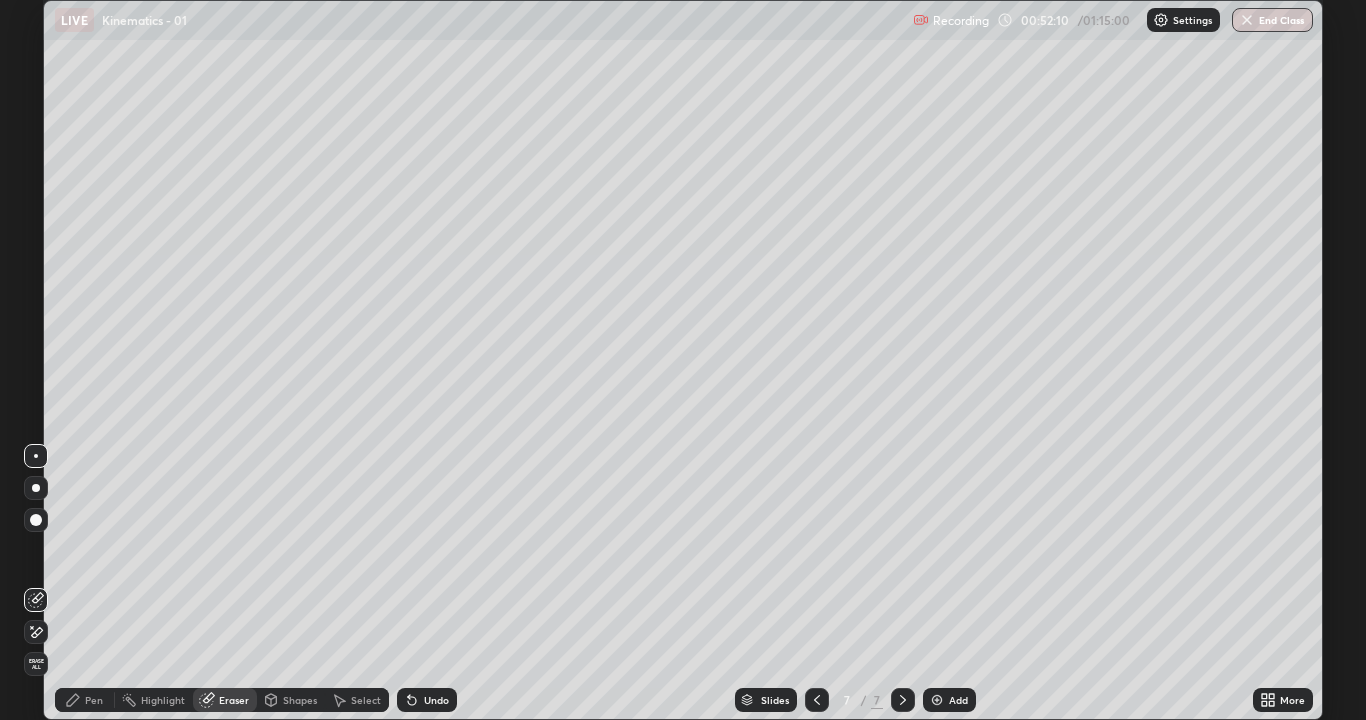 click on "Pen" at bounding box center [94, 700] 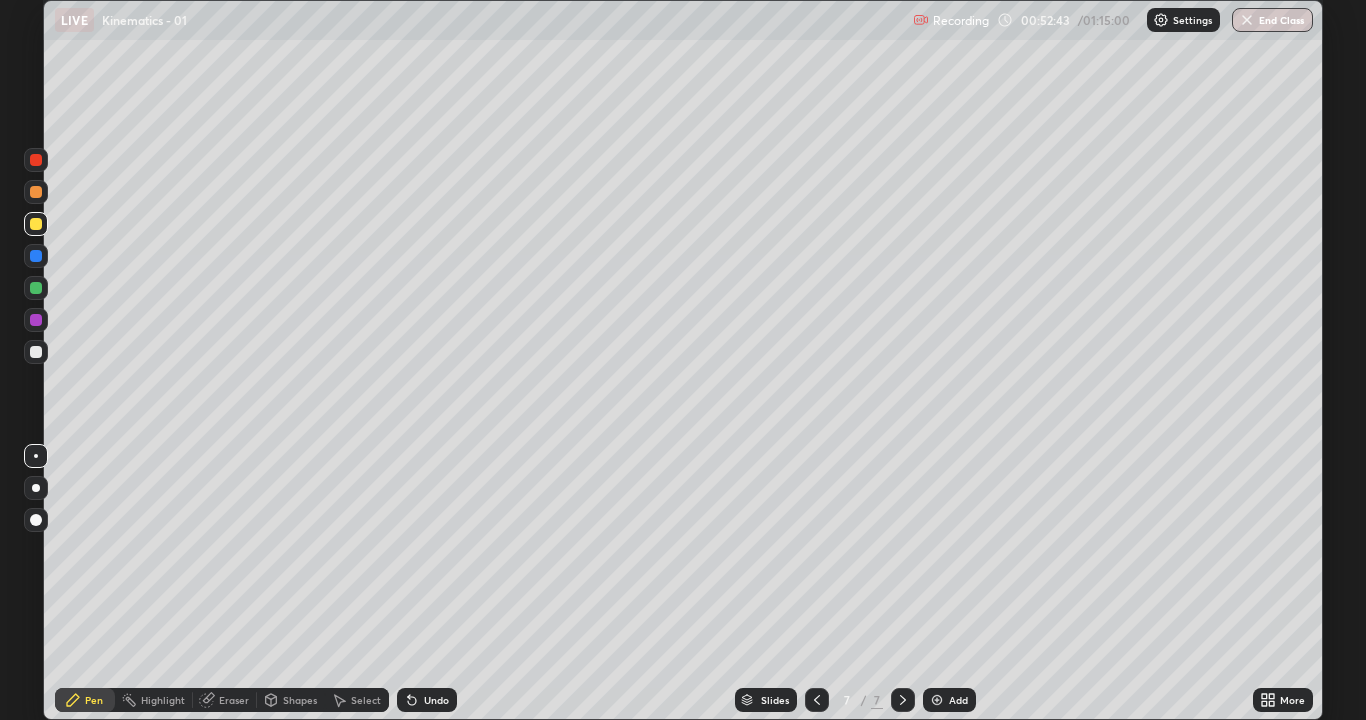 click on "Undo" at bounding box center (436, 700) 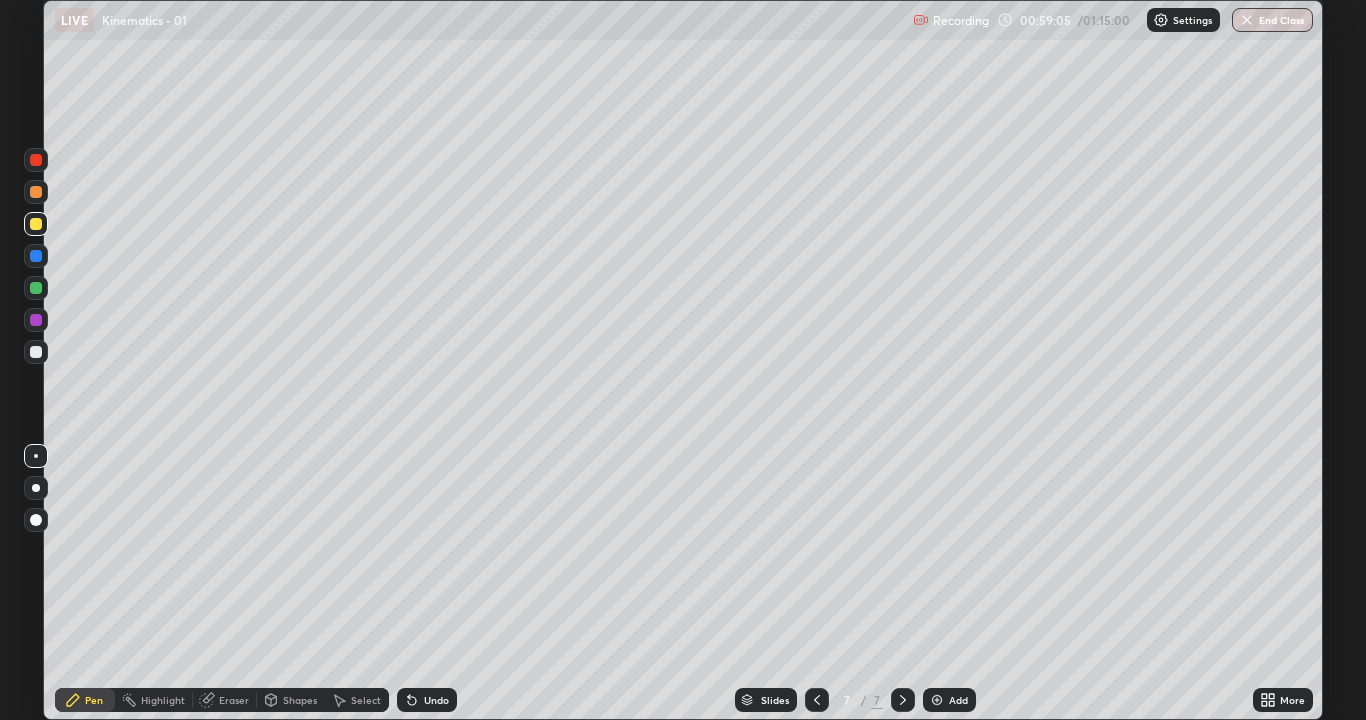click at bounding box center (937, 700) 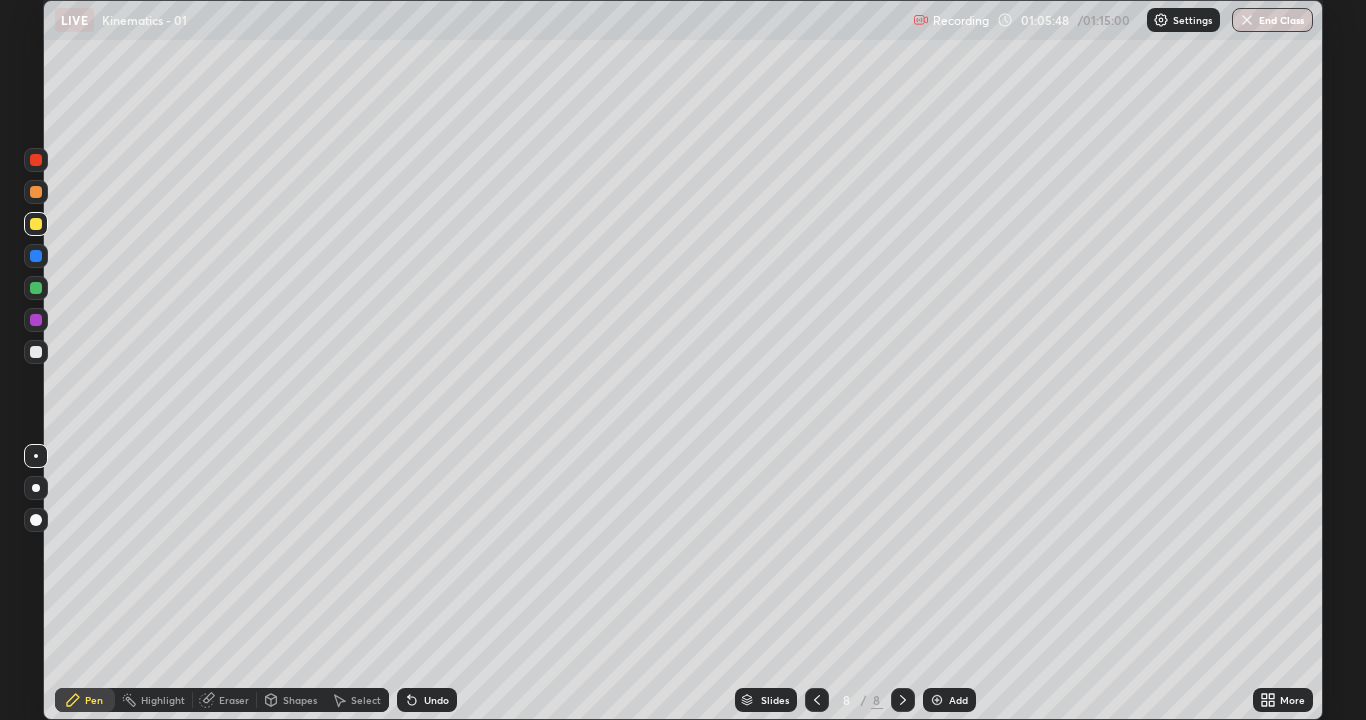 click at bounding box center [36, 352] 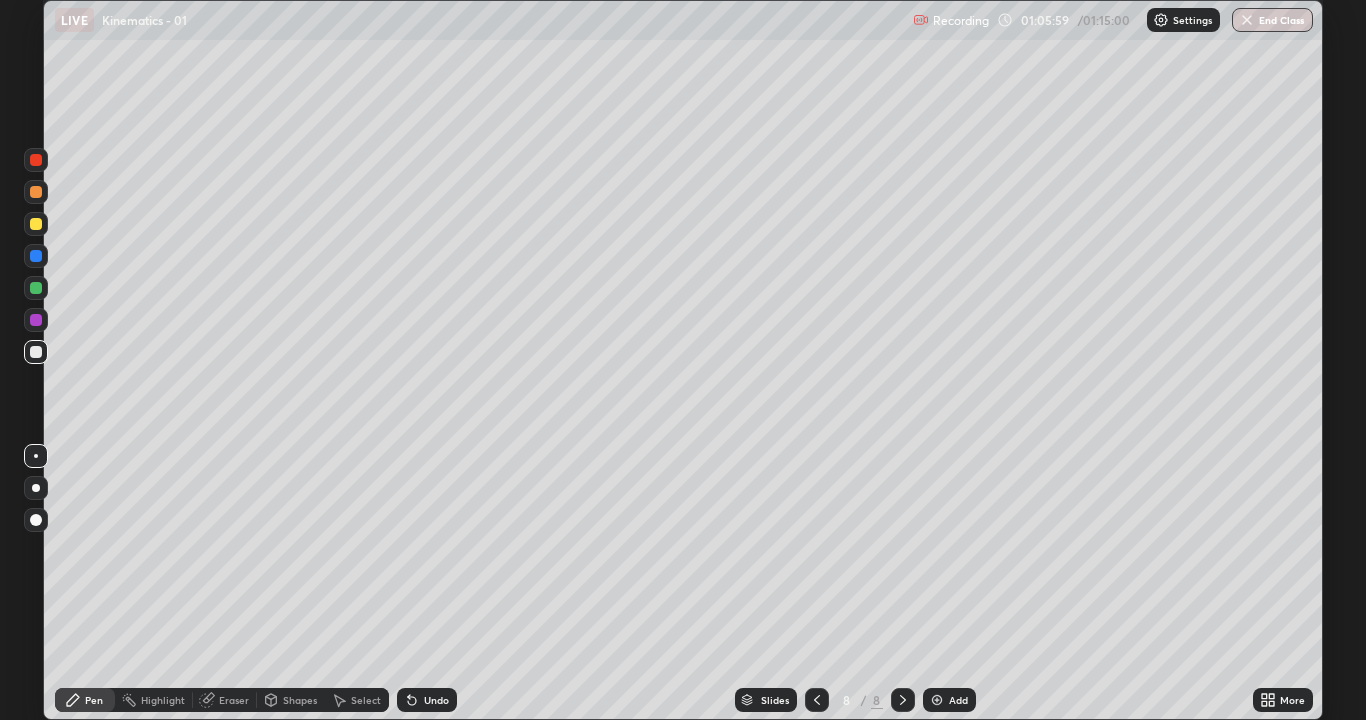 click at bounding box center [36, 320] 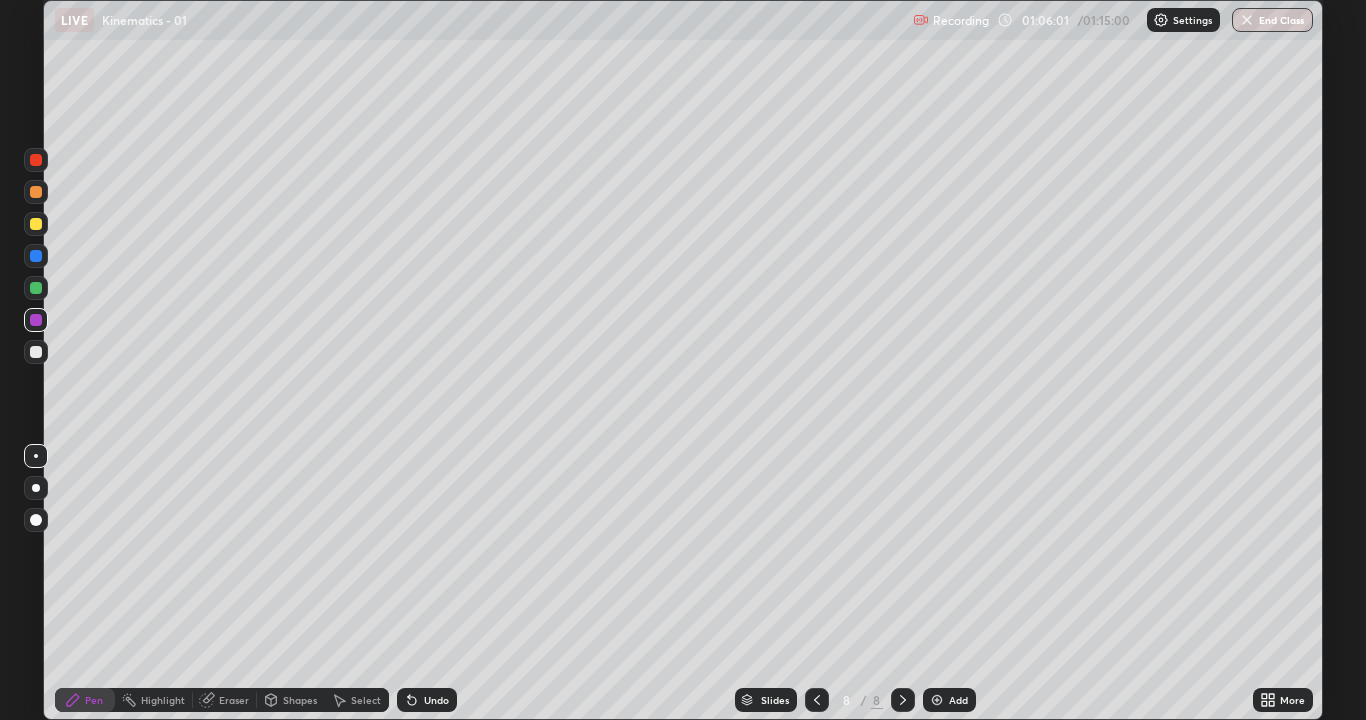 click on "Shapes" at bounding box center (291, 700) 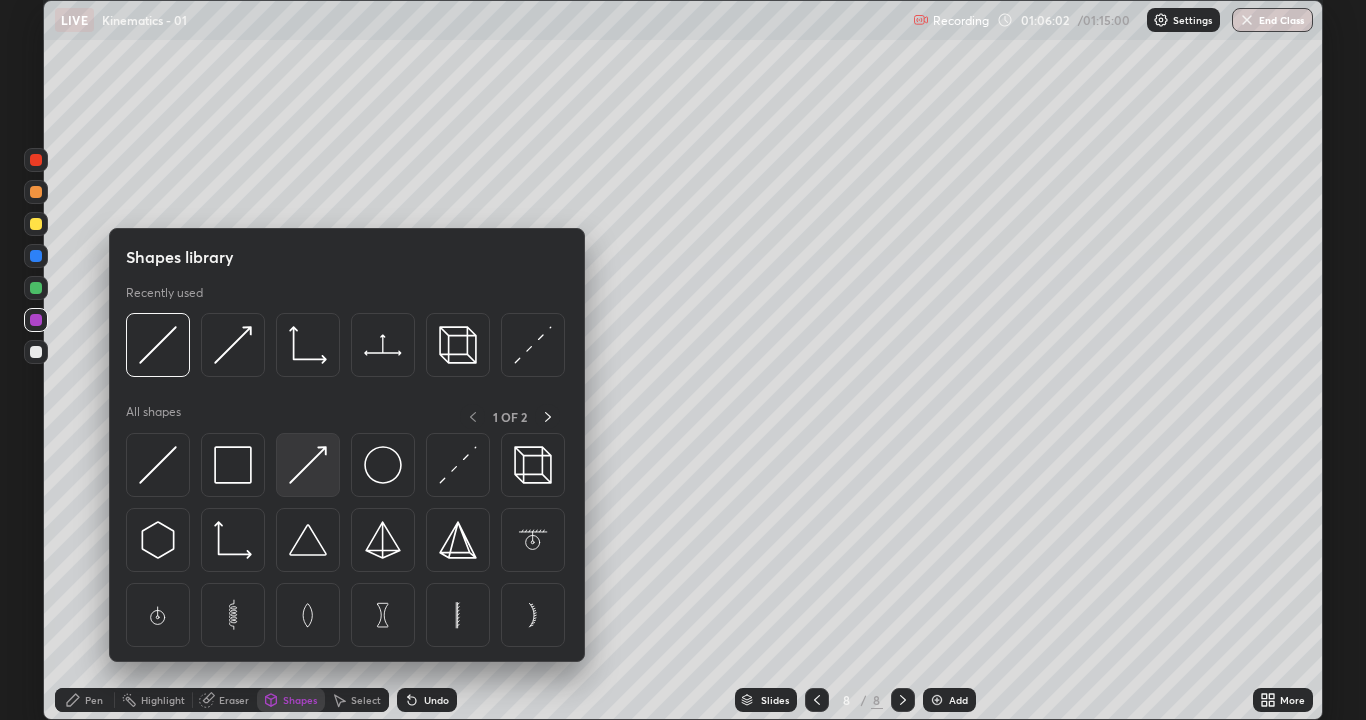 click at bounding box center (308, 465) 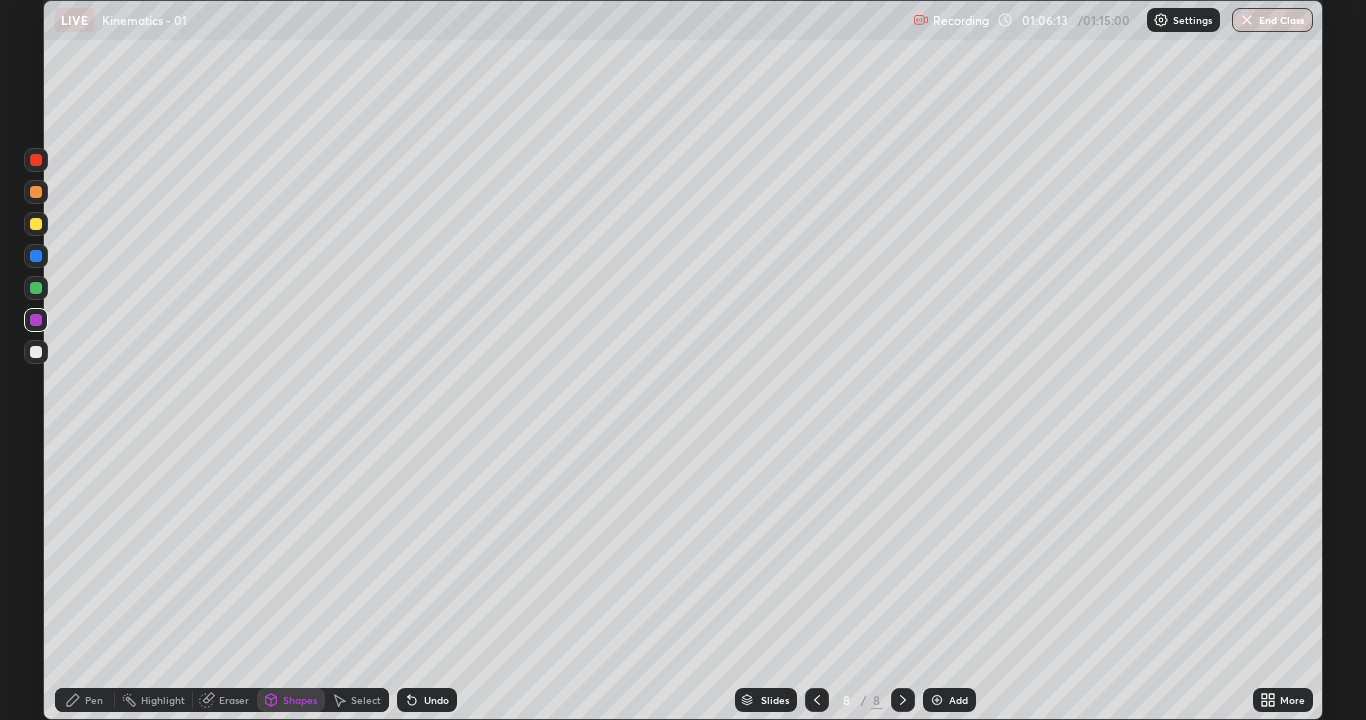 click 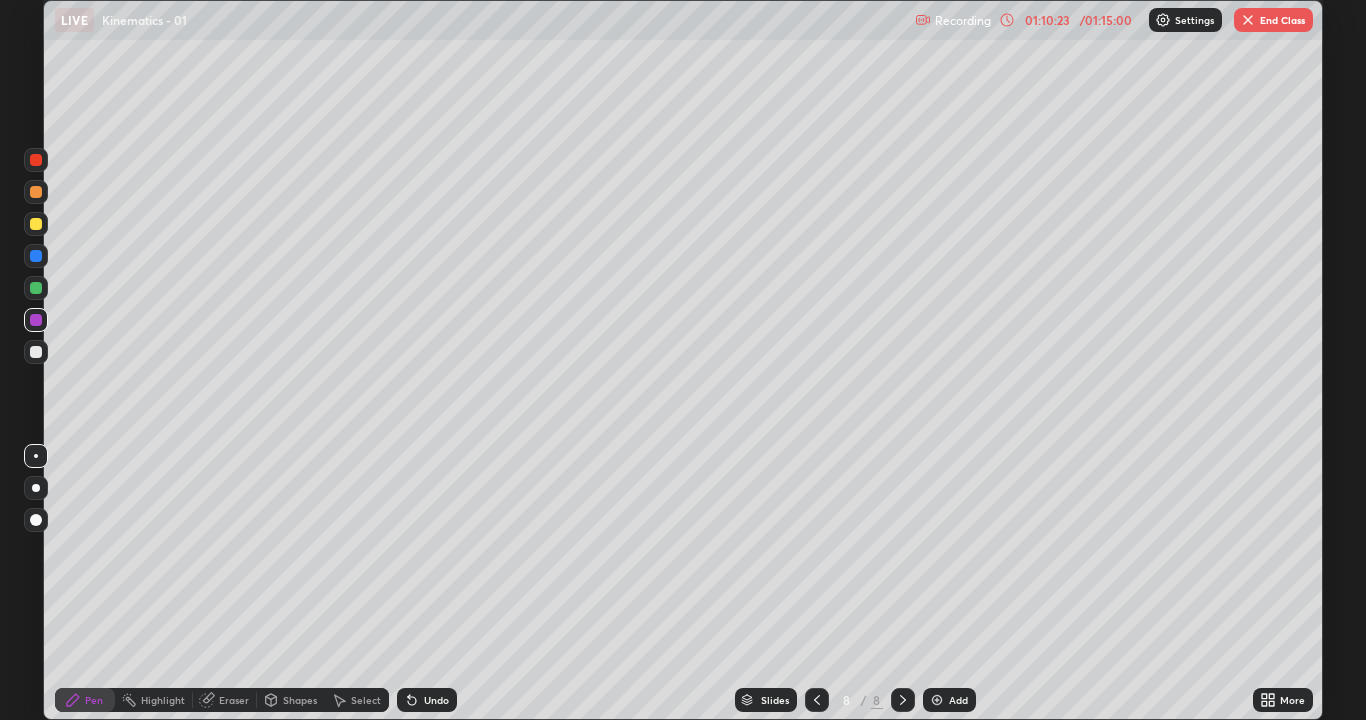 click on "End Class" at bounding box center (1273, 20) 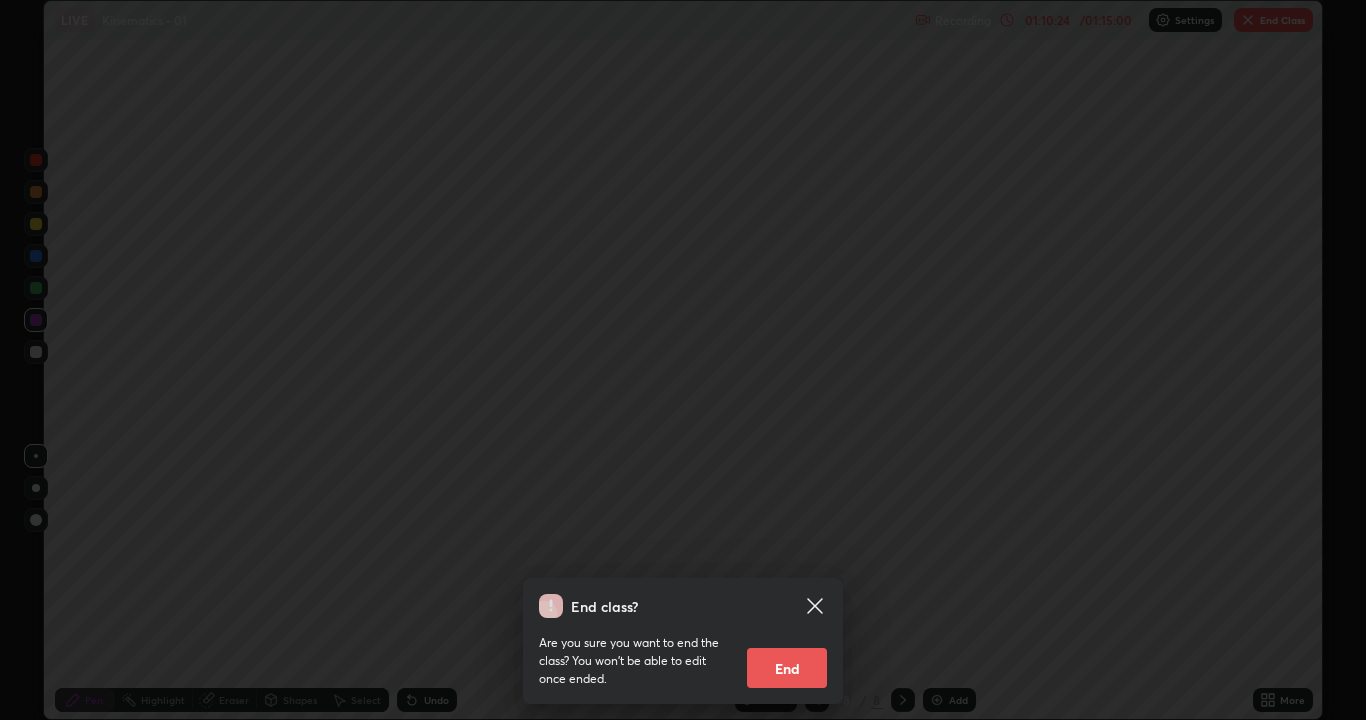 click on "End" at bounding box center (787, 668) 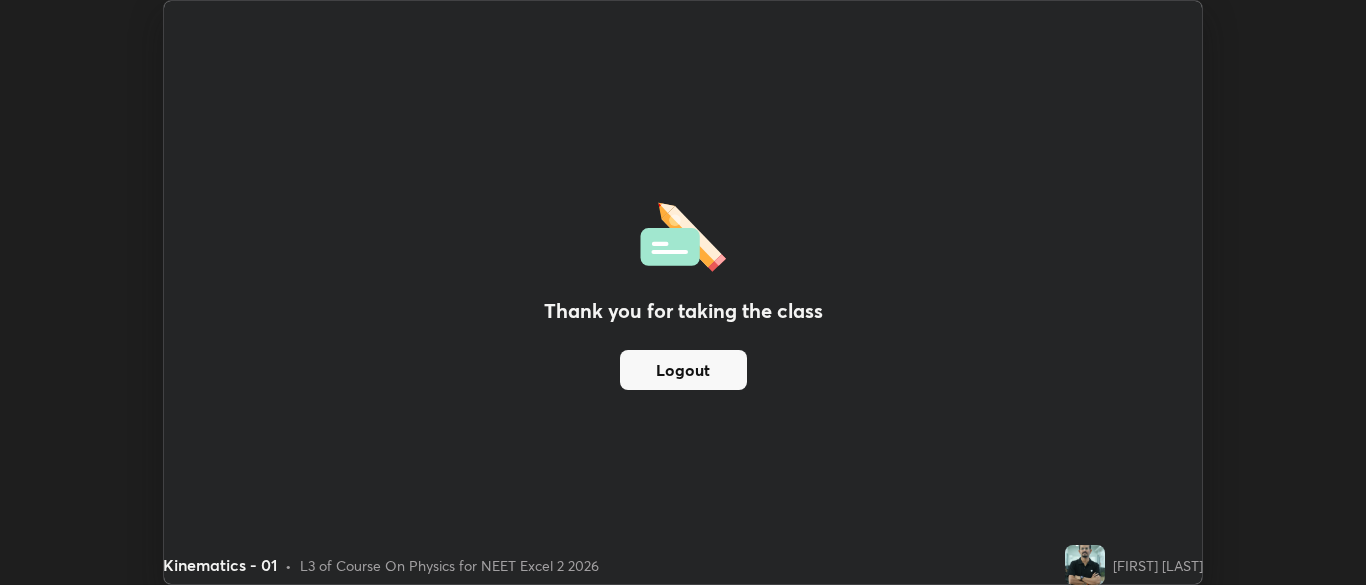 scroll, scrollTop: 585, scrollLeft: 1366, axis: both 